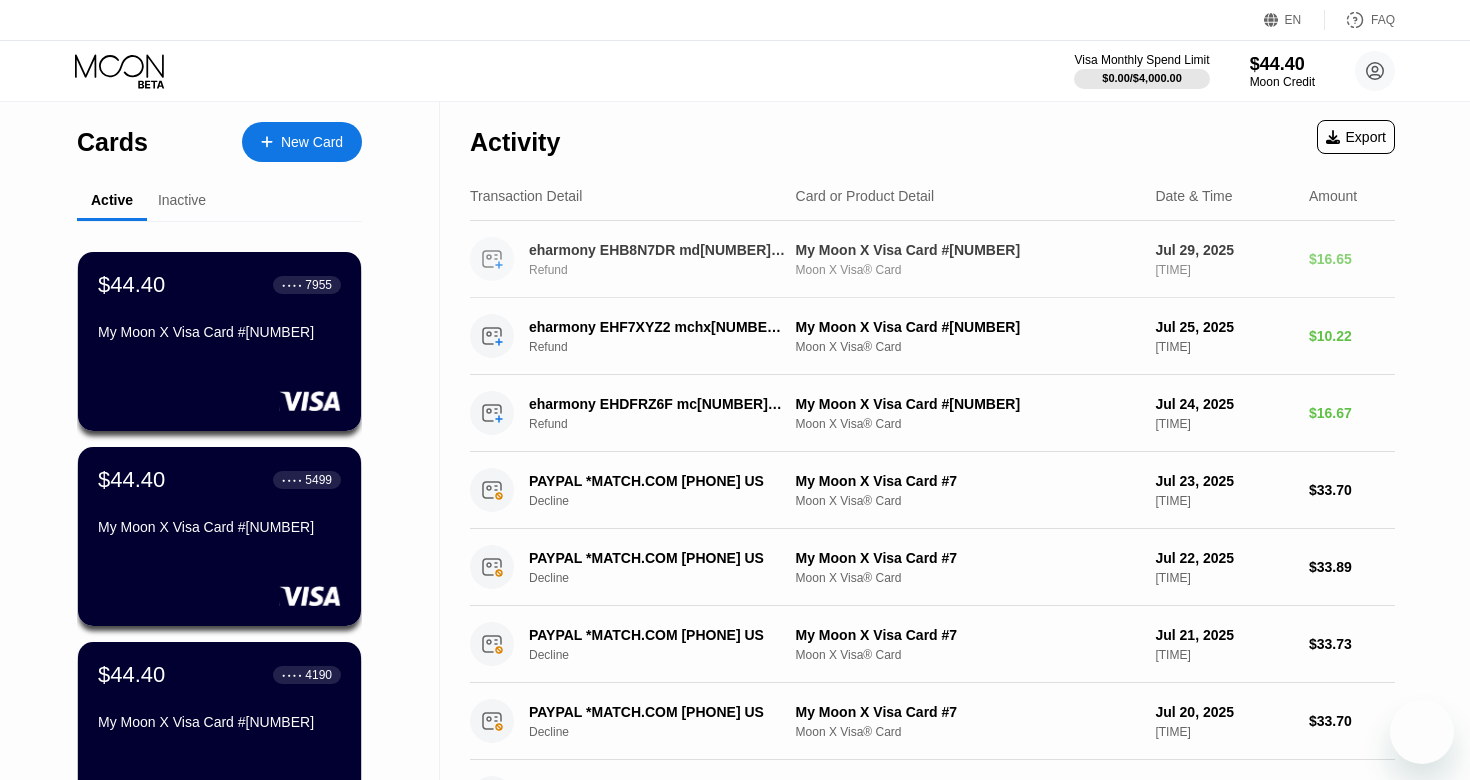 scroll, scrollTop: 0, scrollLeft: 0, axis: both 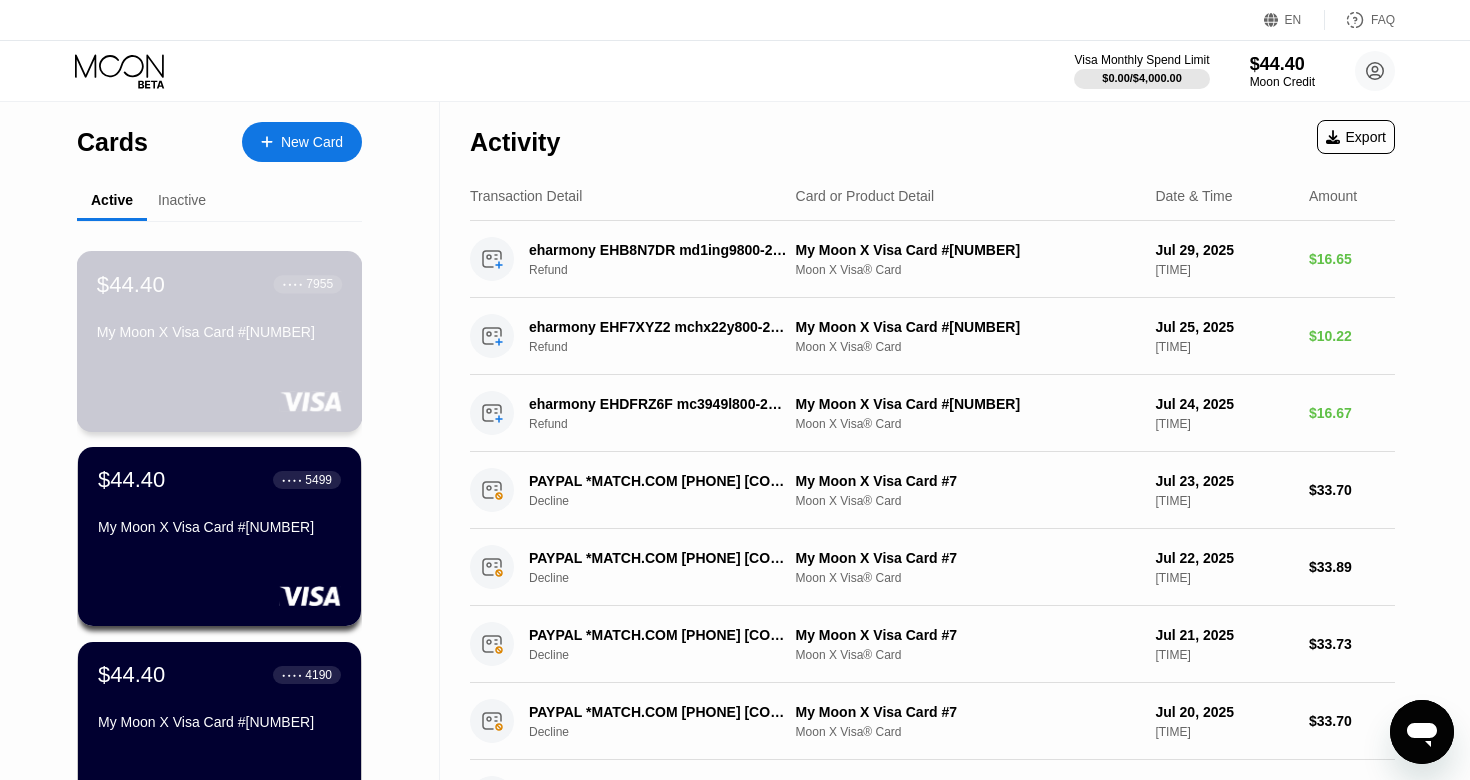 click on "$44.40 ● ● ● ● 7955 My Moon X Visa Card #19" at bounding box center (219, 309) 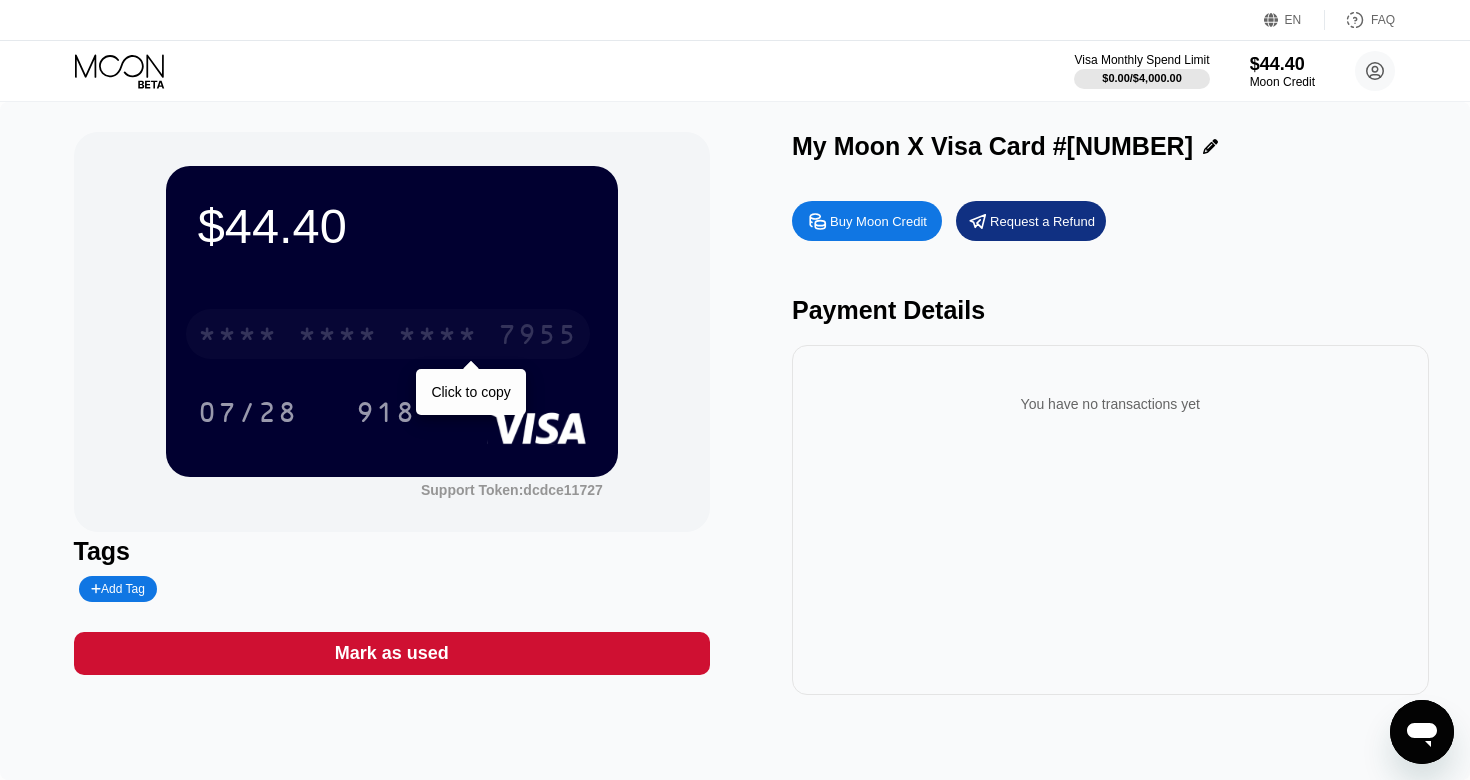 click on "* * * *" at bounding box center (438, 337) 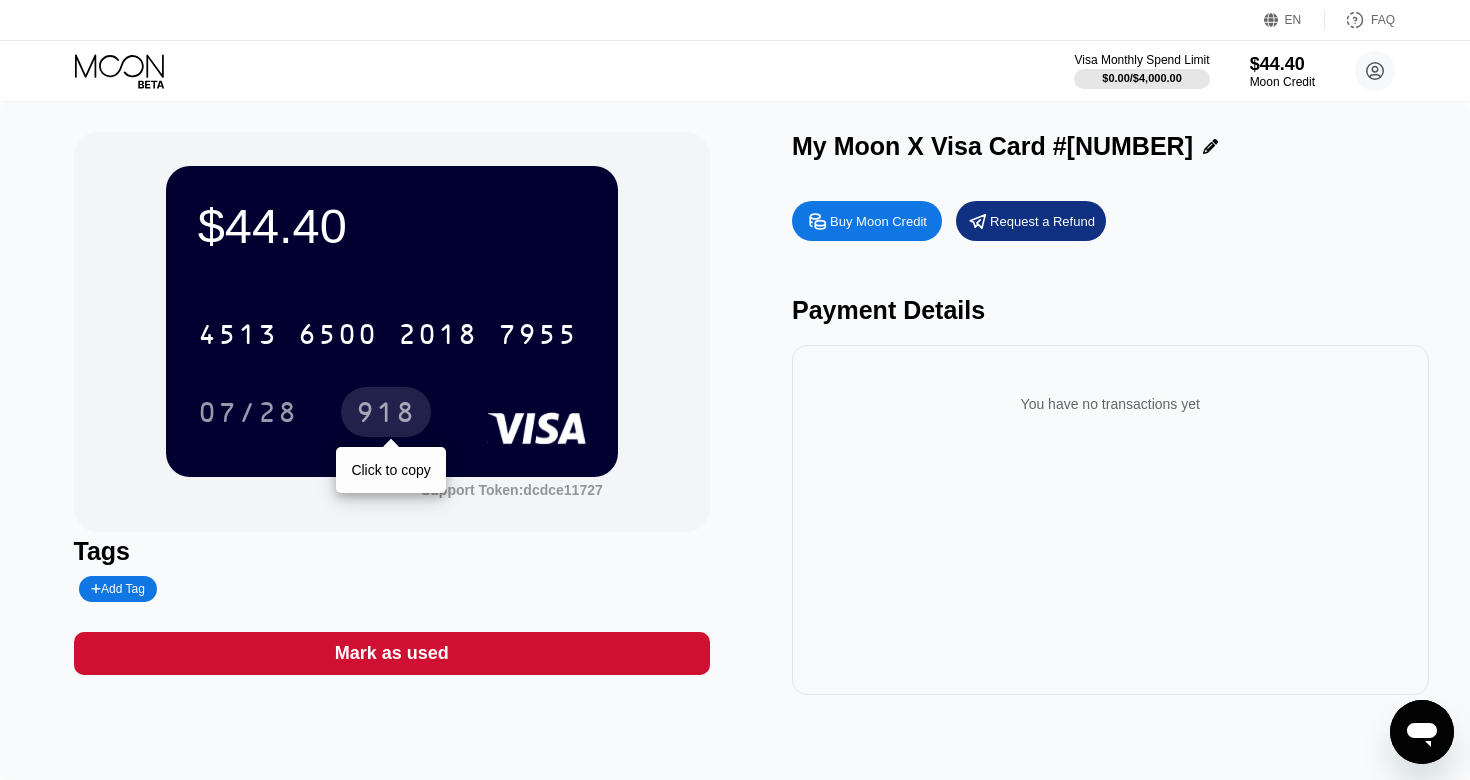 click on "918" at bounding box center [386, 415] 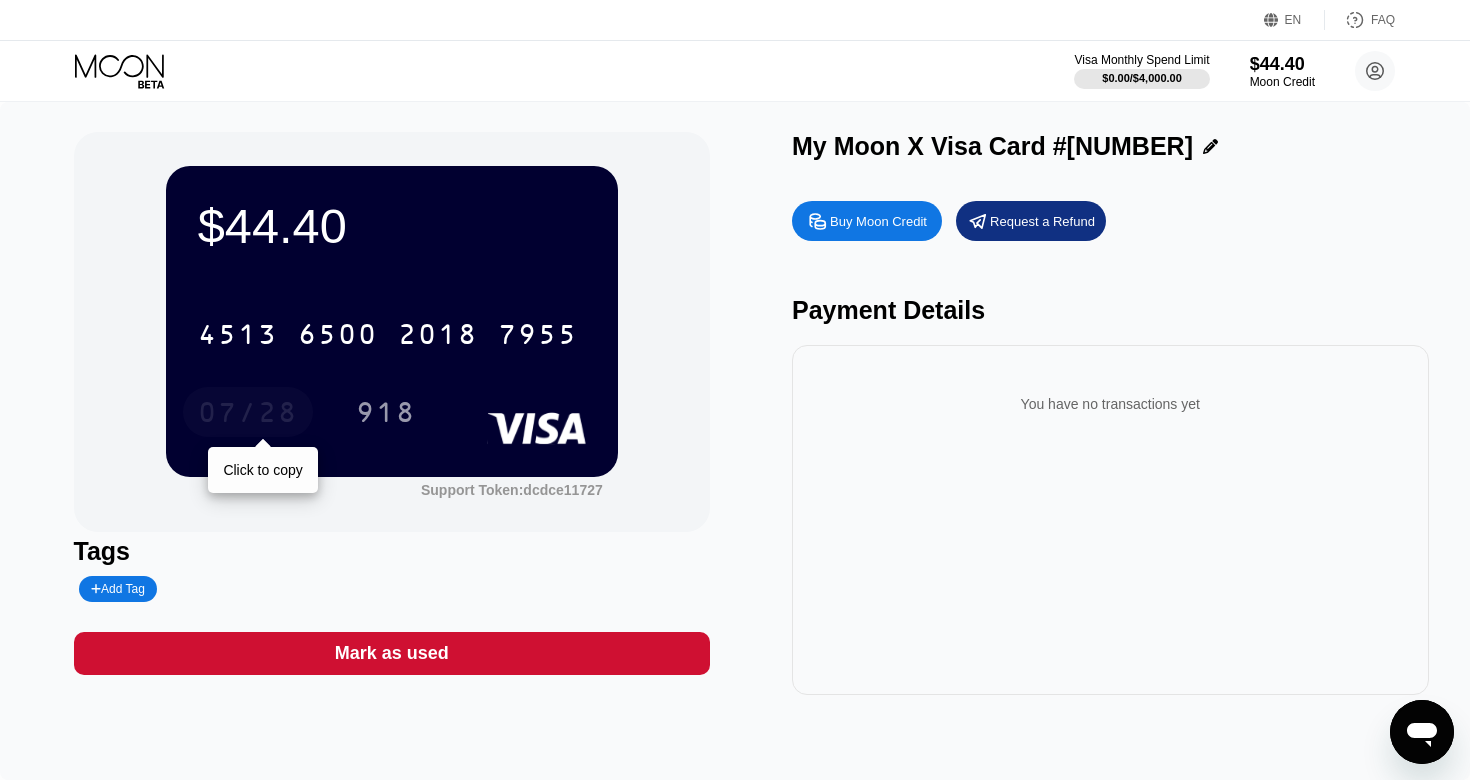 click on "07/28" at bounding box center (248, 415) 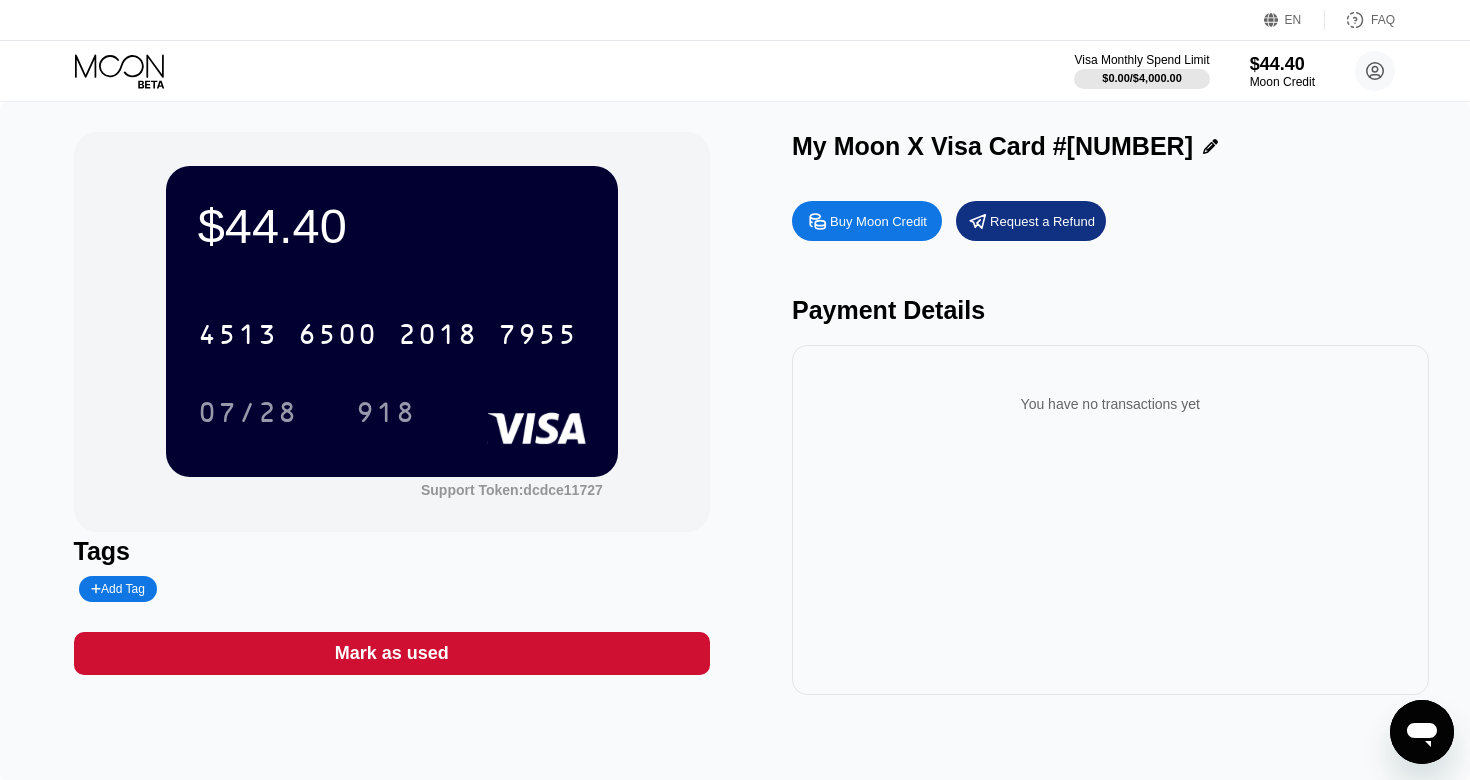 click 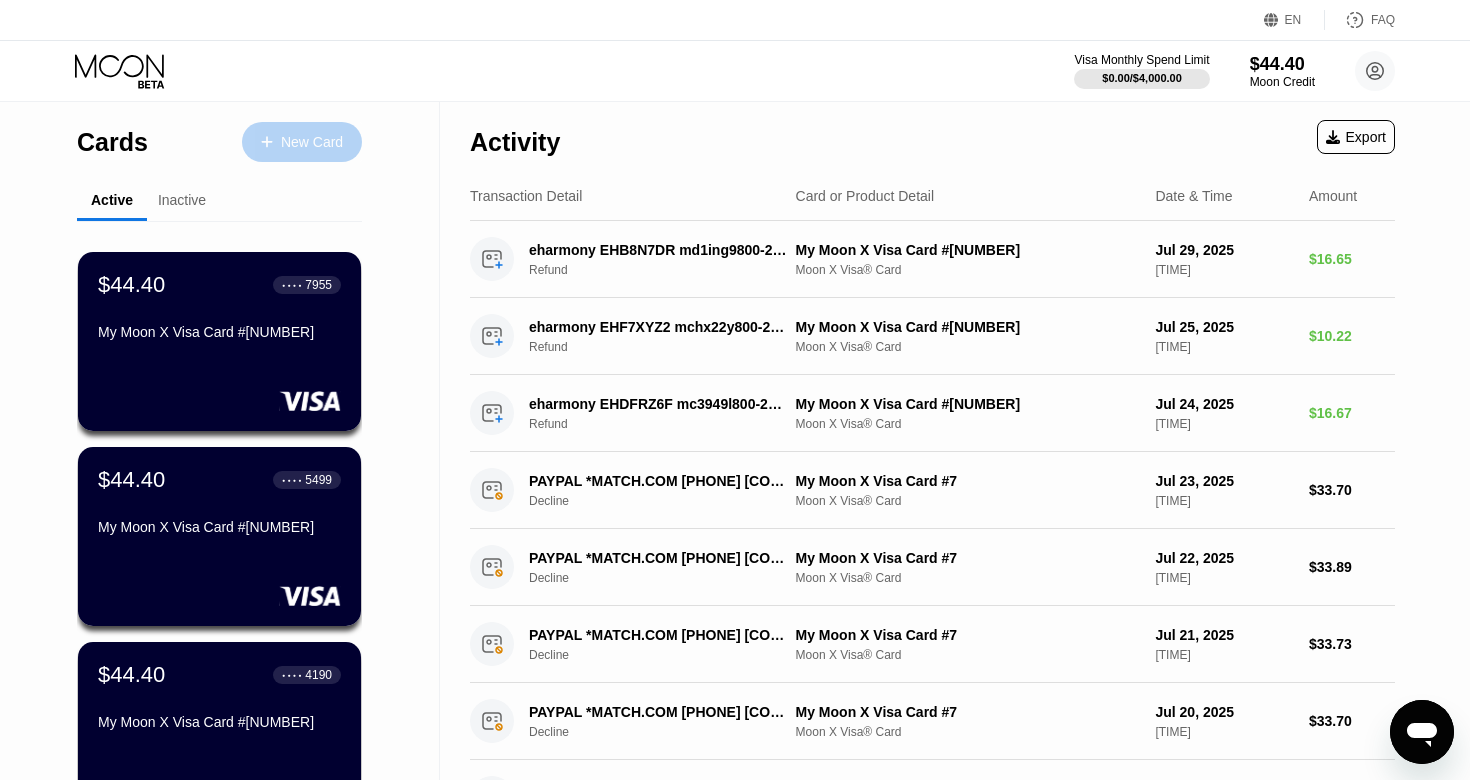 click on "New Card" at bounding box center (302, 142) 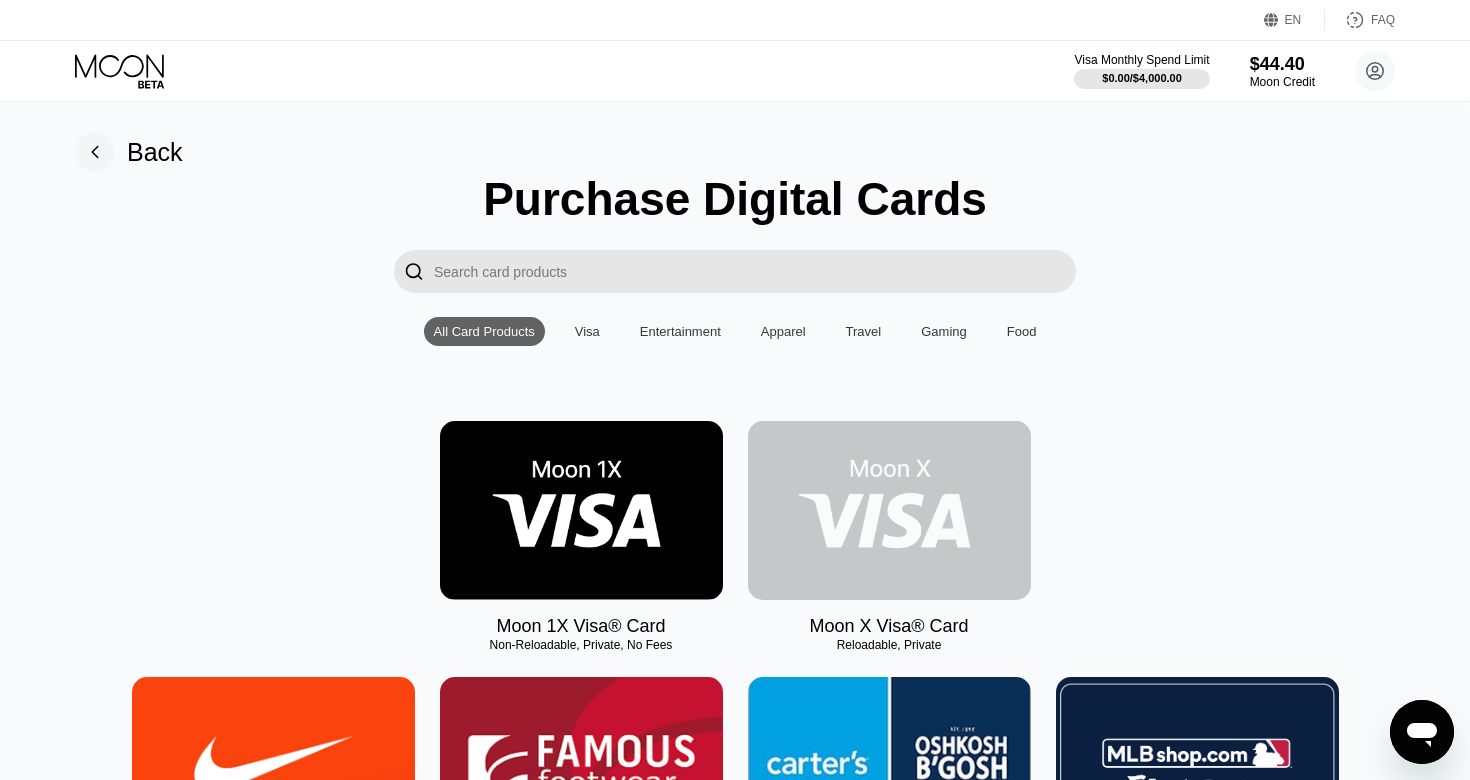 click at bounding box center [889, 510] 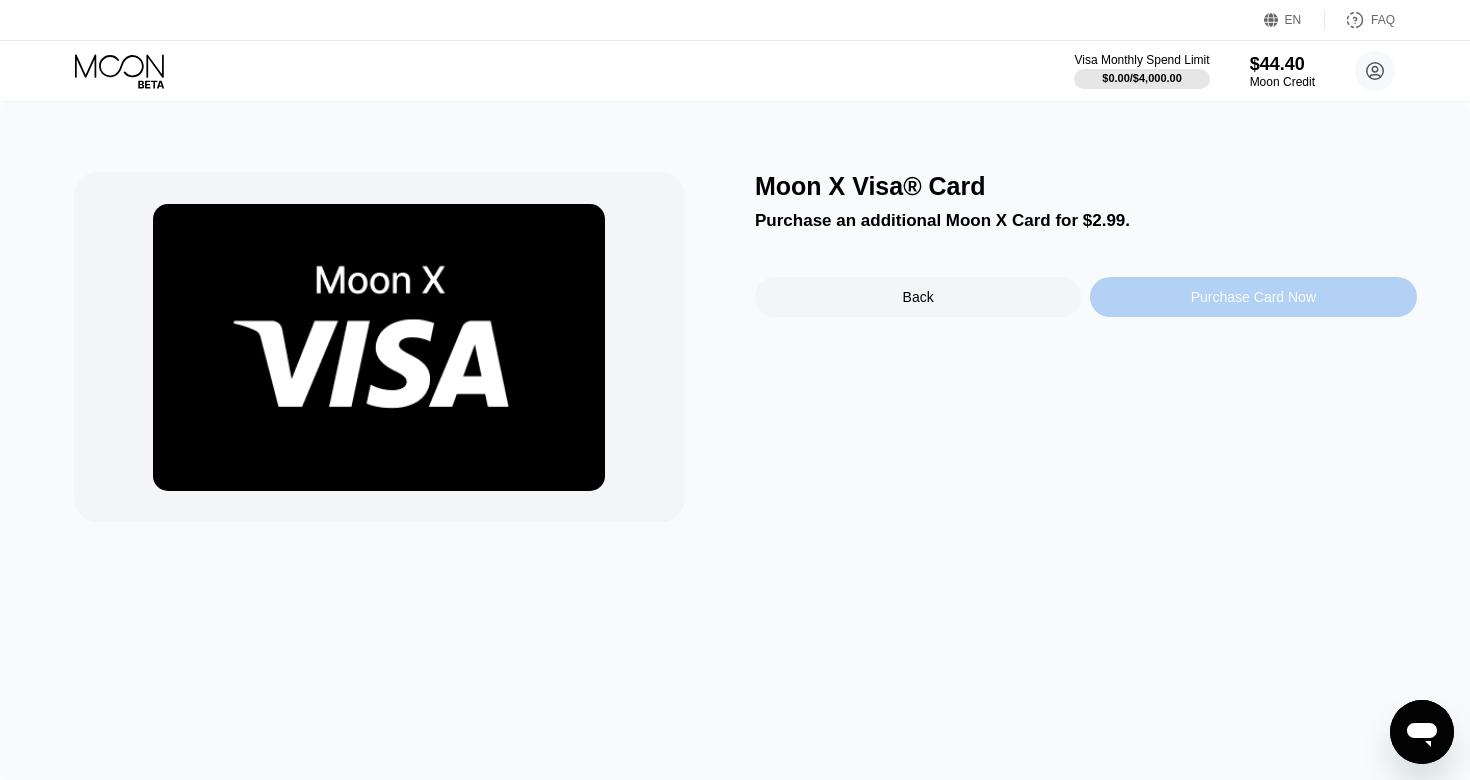 click on "Purchase Card Now" at bounding box center (1253, 297) 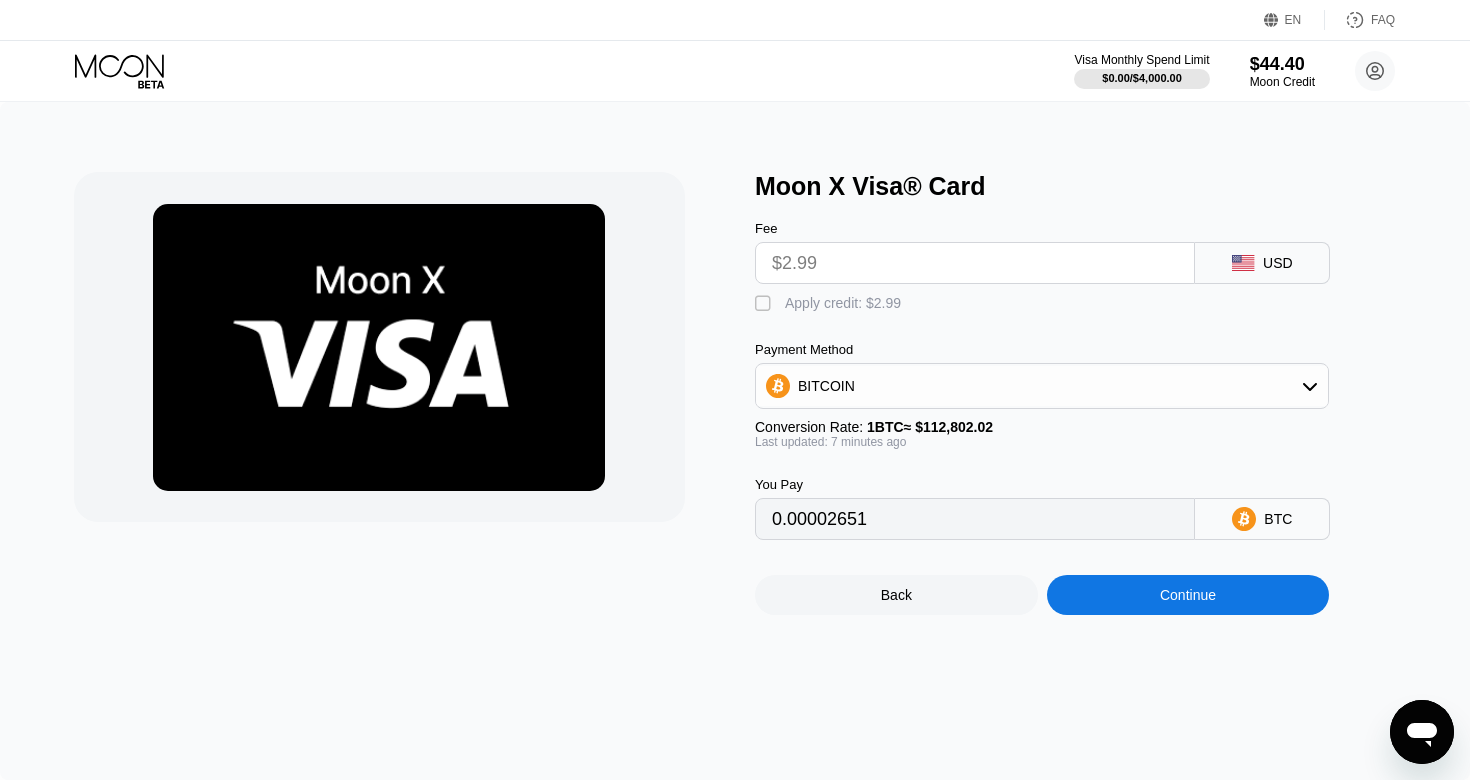 click on "Apply credit: $2.99" at bounding box center [843, 303] 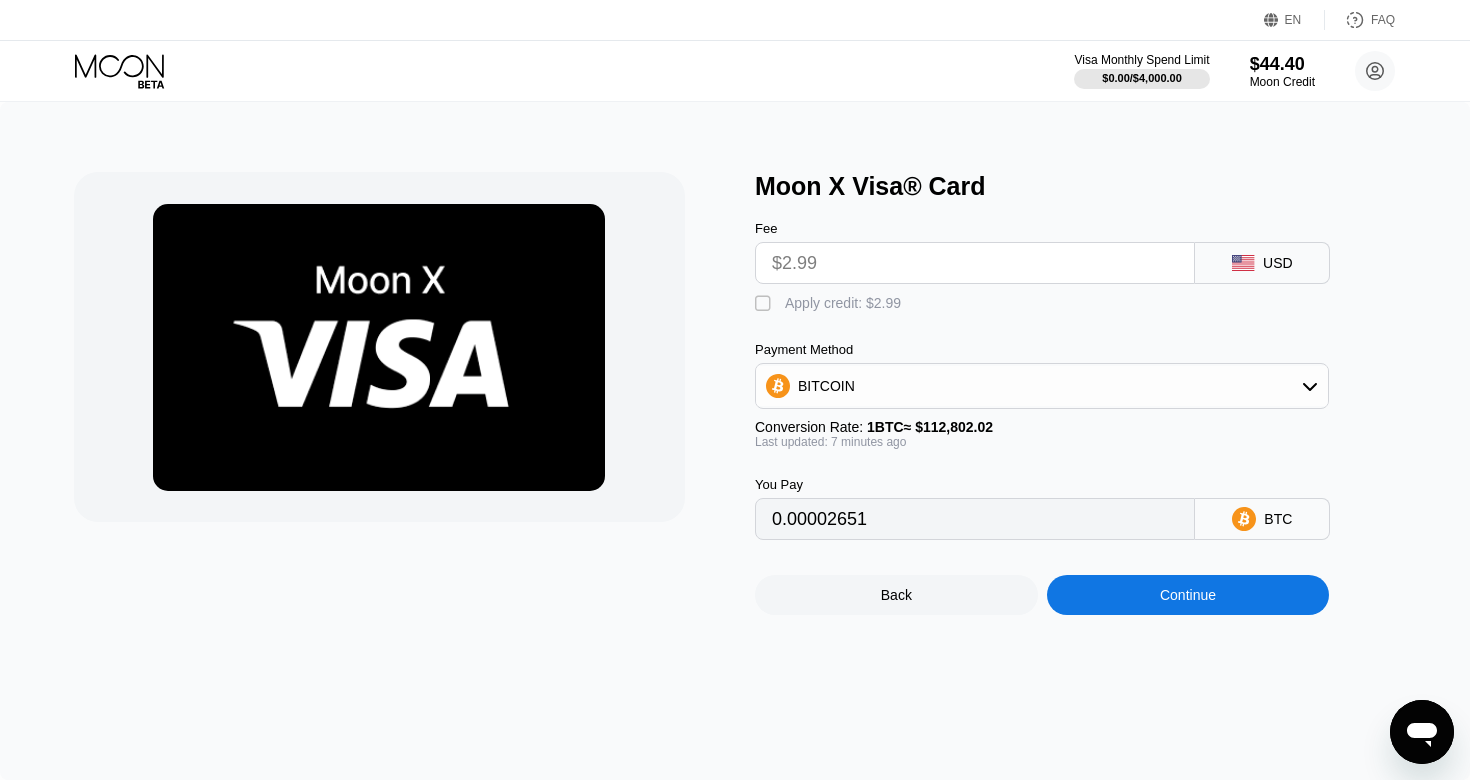 type on "0" 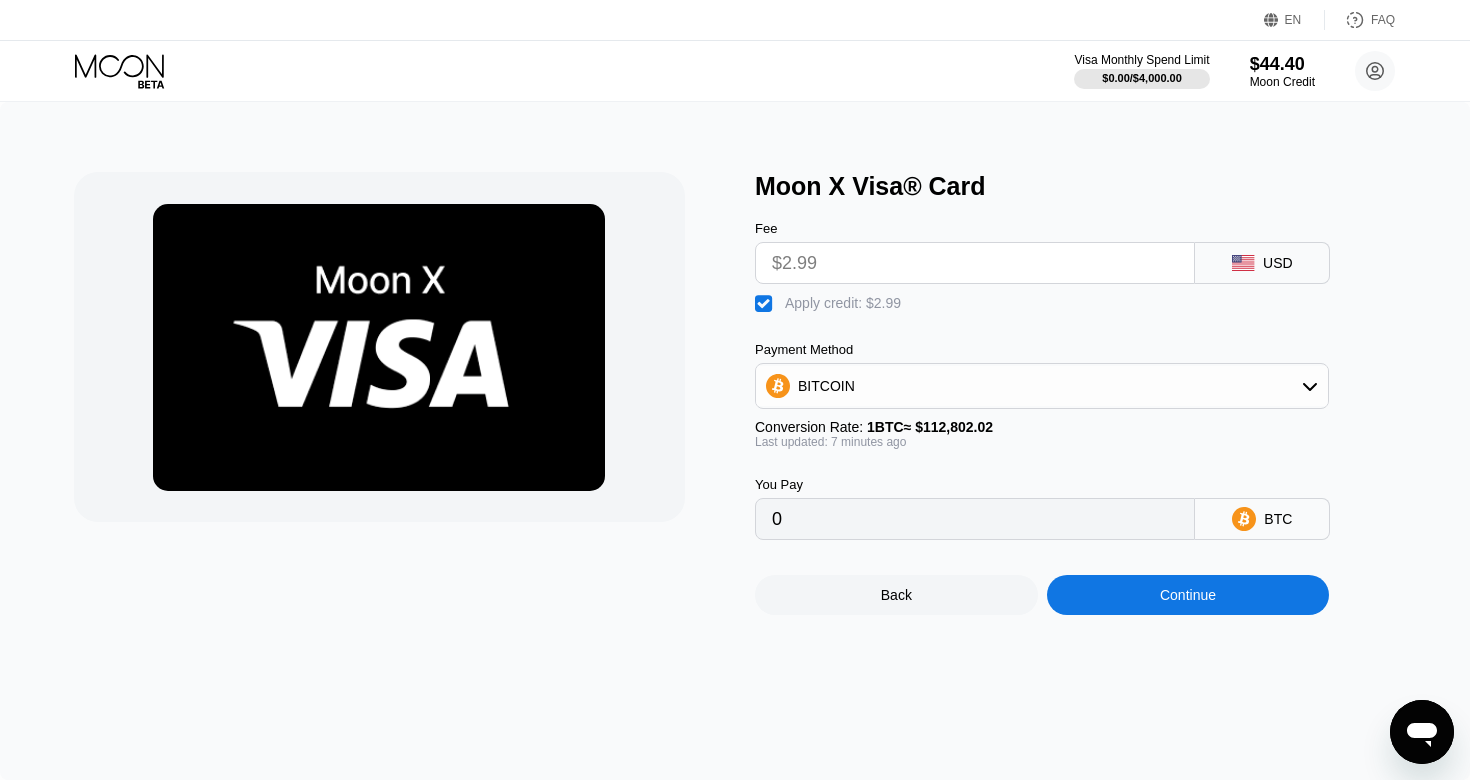 click on "Continue" at bounding box center [1188, 595] 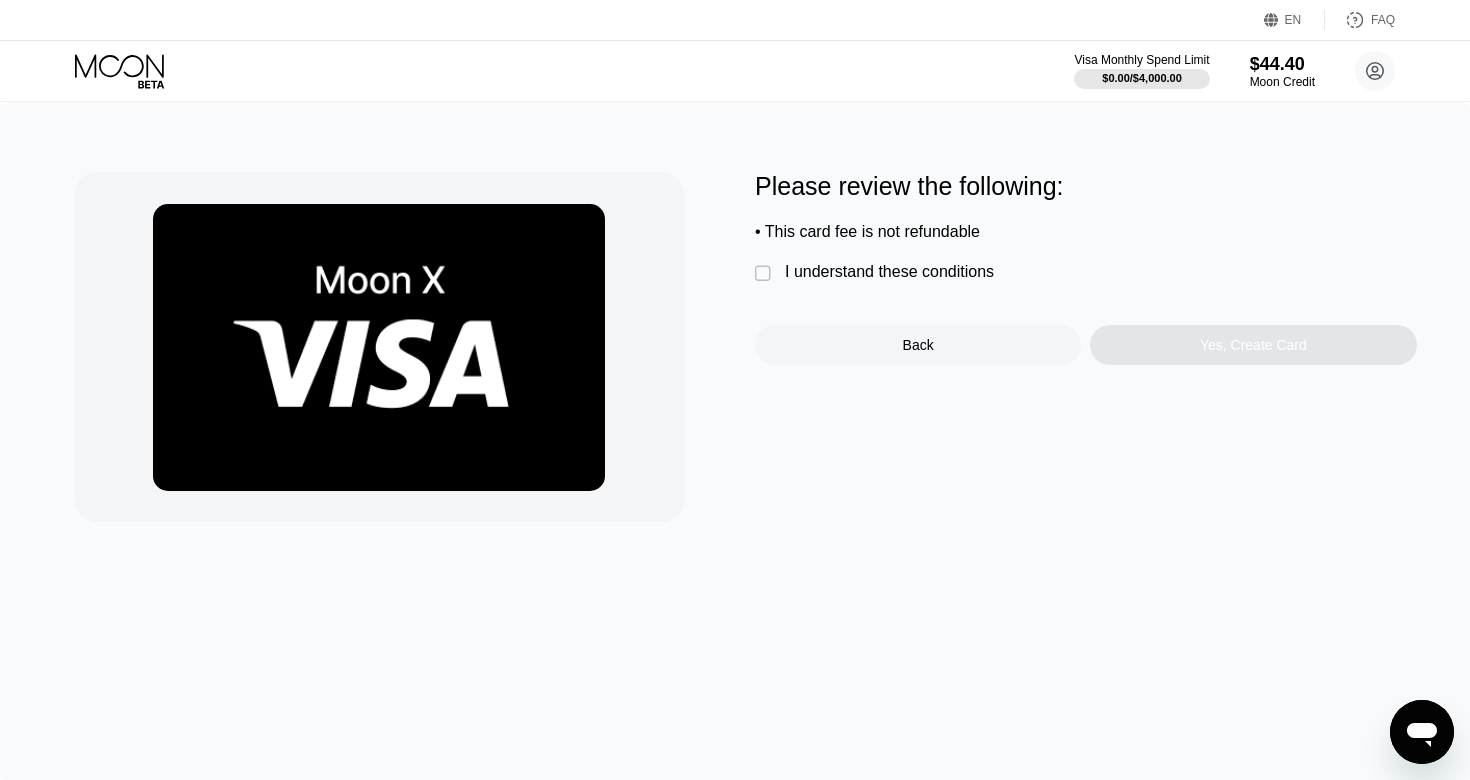 click on "I understand these conditions" at bounding box center [889, 272] 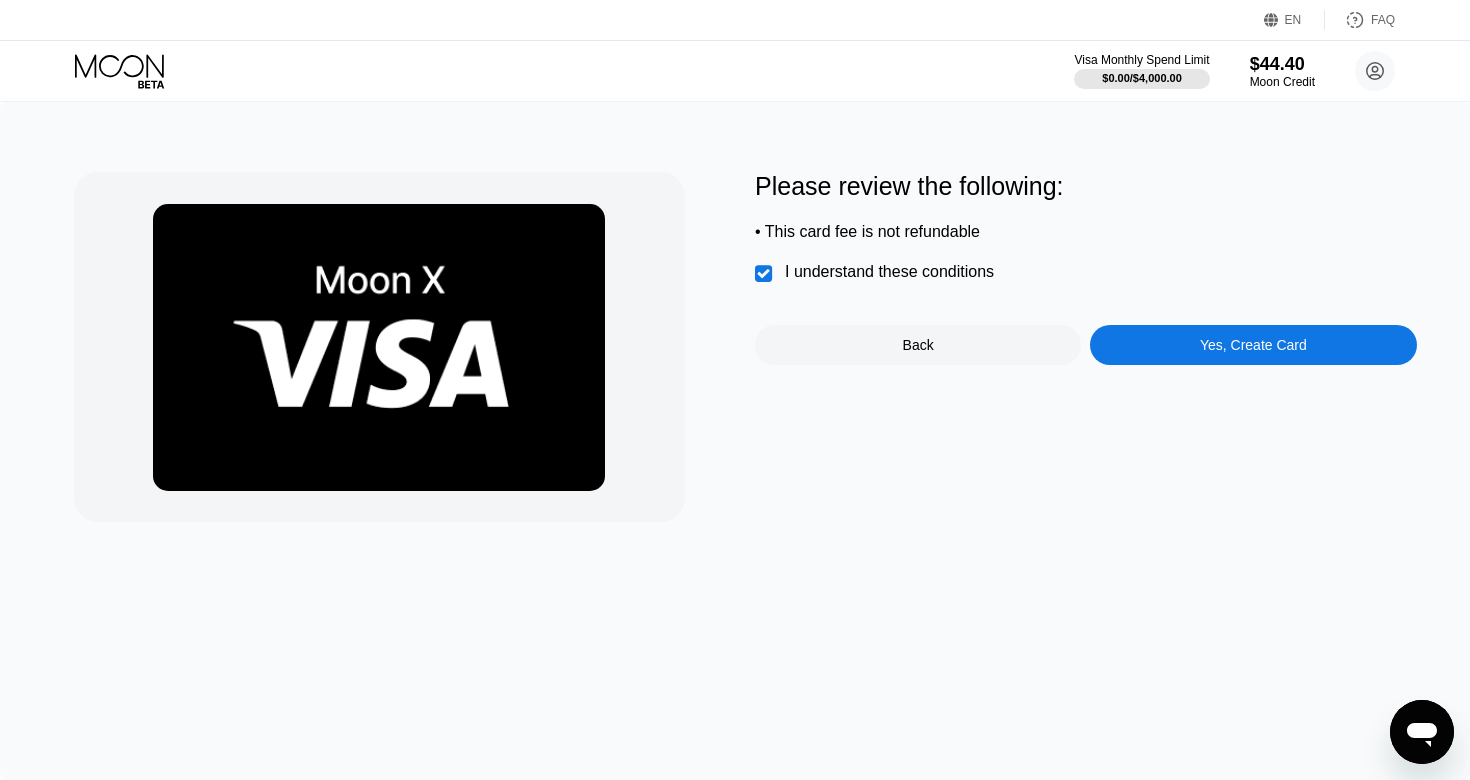 click on "Yes, Create Card" at bounding box center (1253, 345) 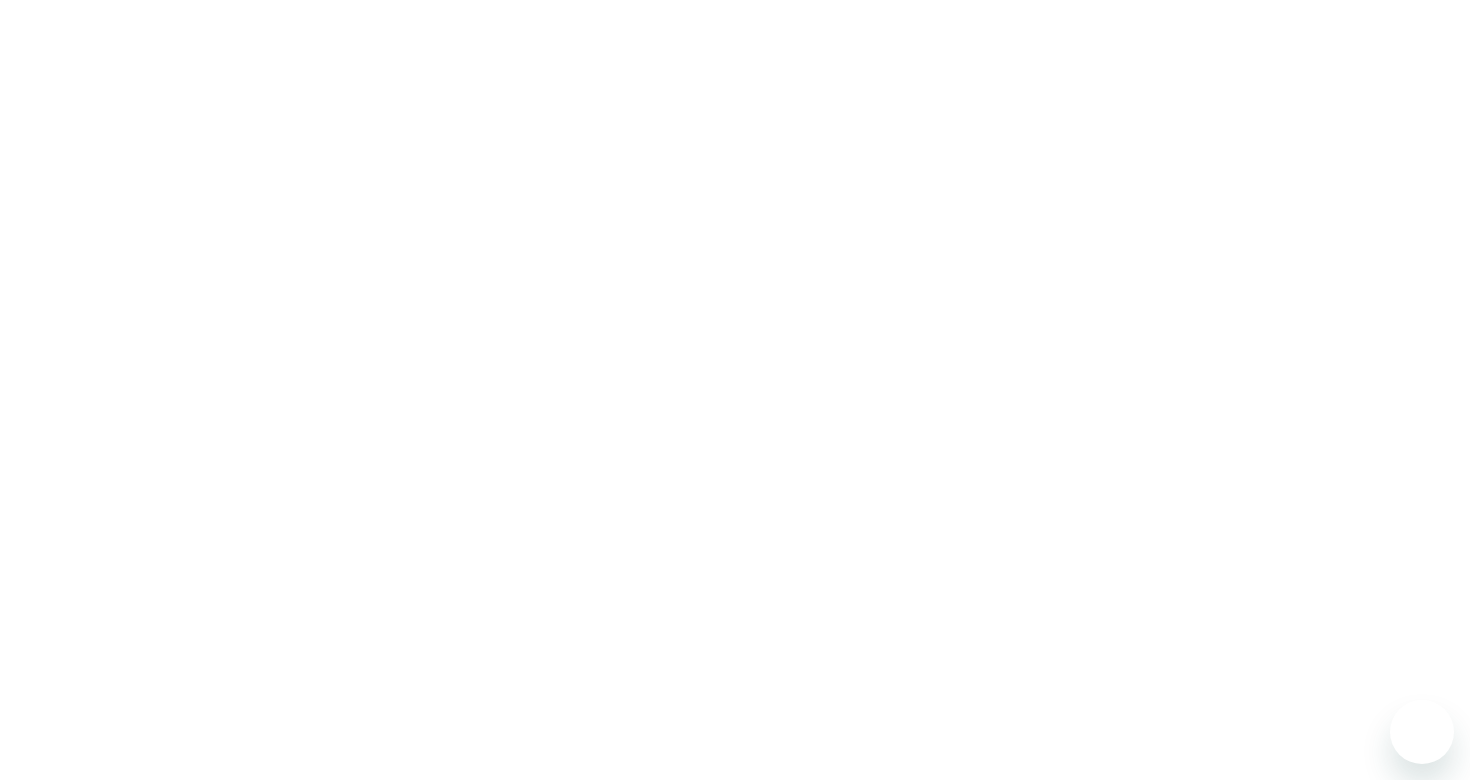scroll, scrollTop: 0, scrollLeft: 0, axis: both 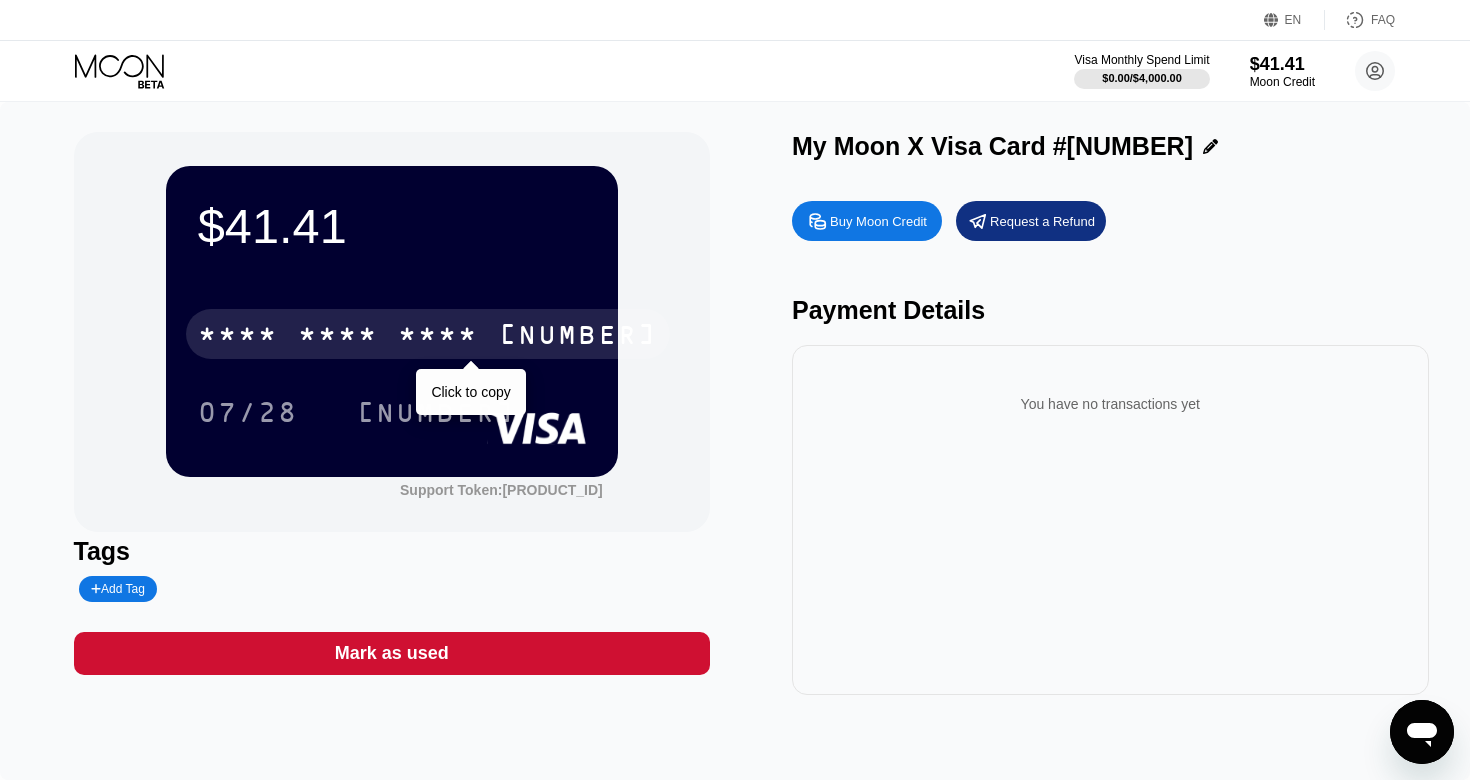 click on "* * * *" at bounding box center [438, 337] 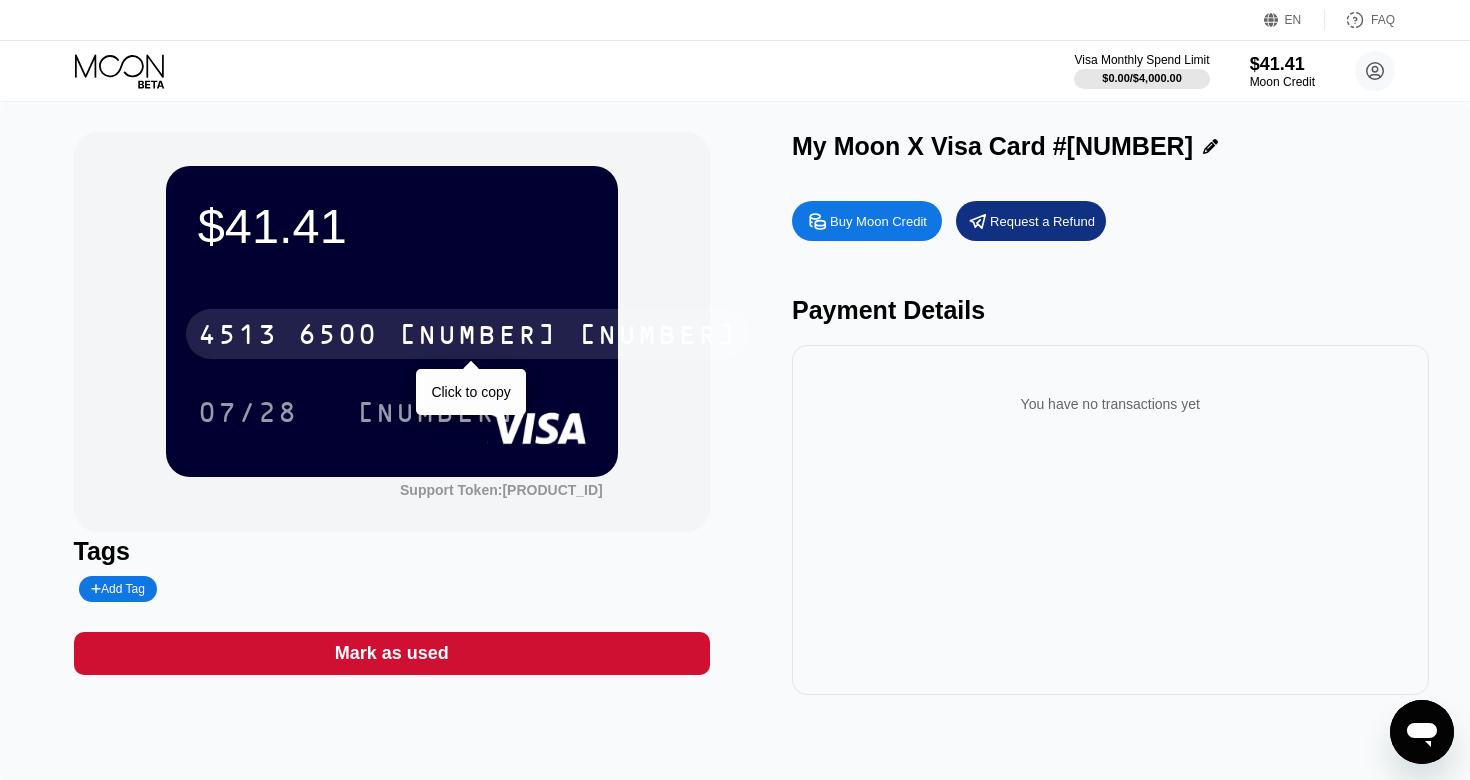 click on "4513 6500 2804 5452" at bounding box center [468, 334] 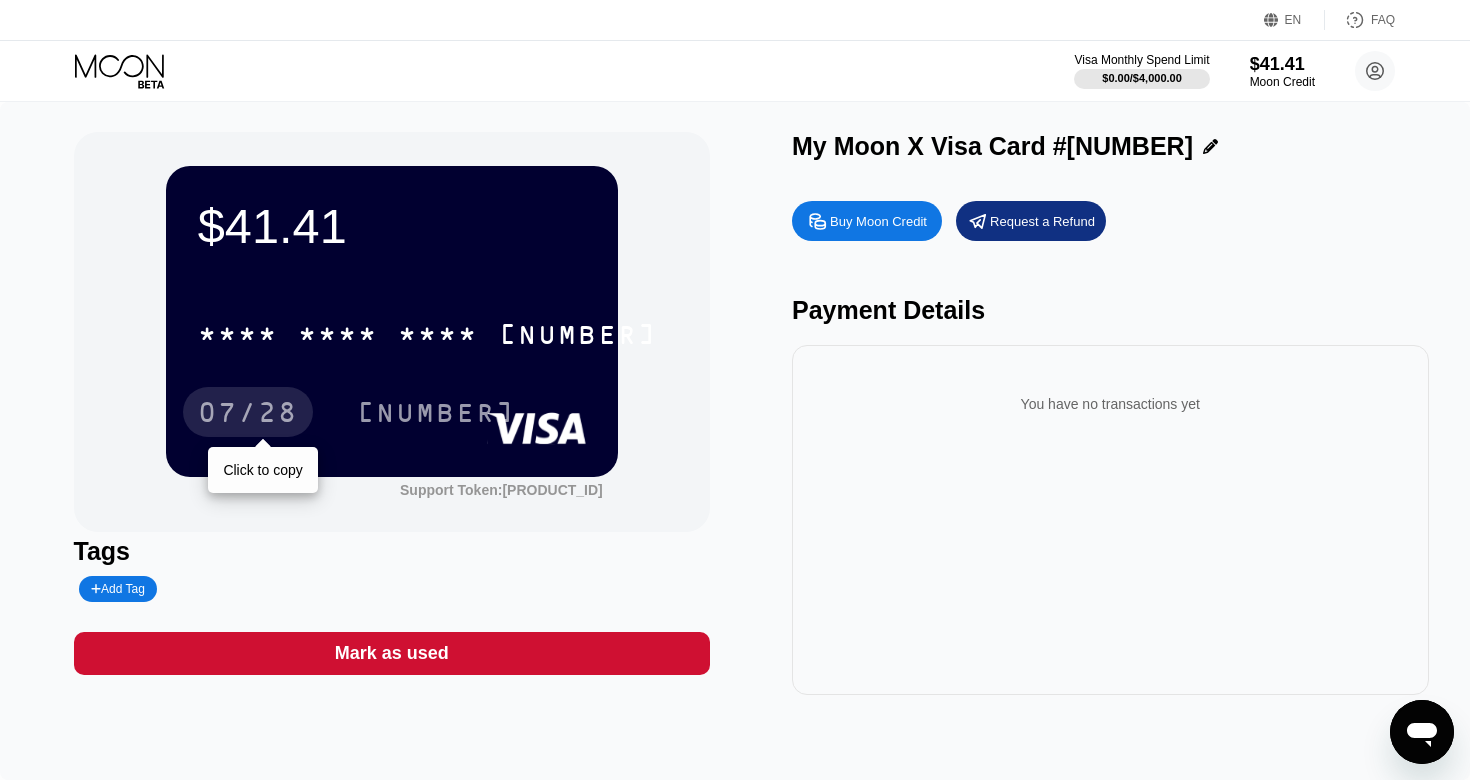 click on "07/28" at bounding box center [248, 415] 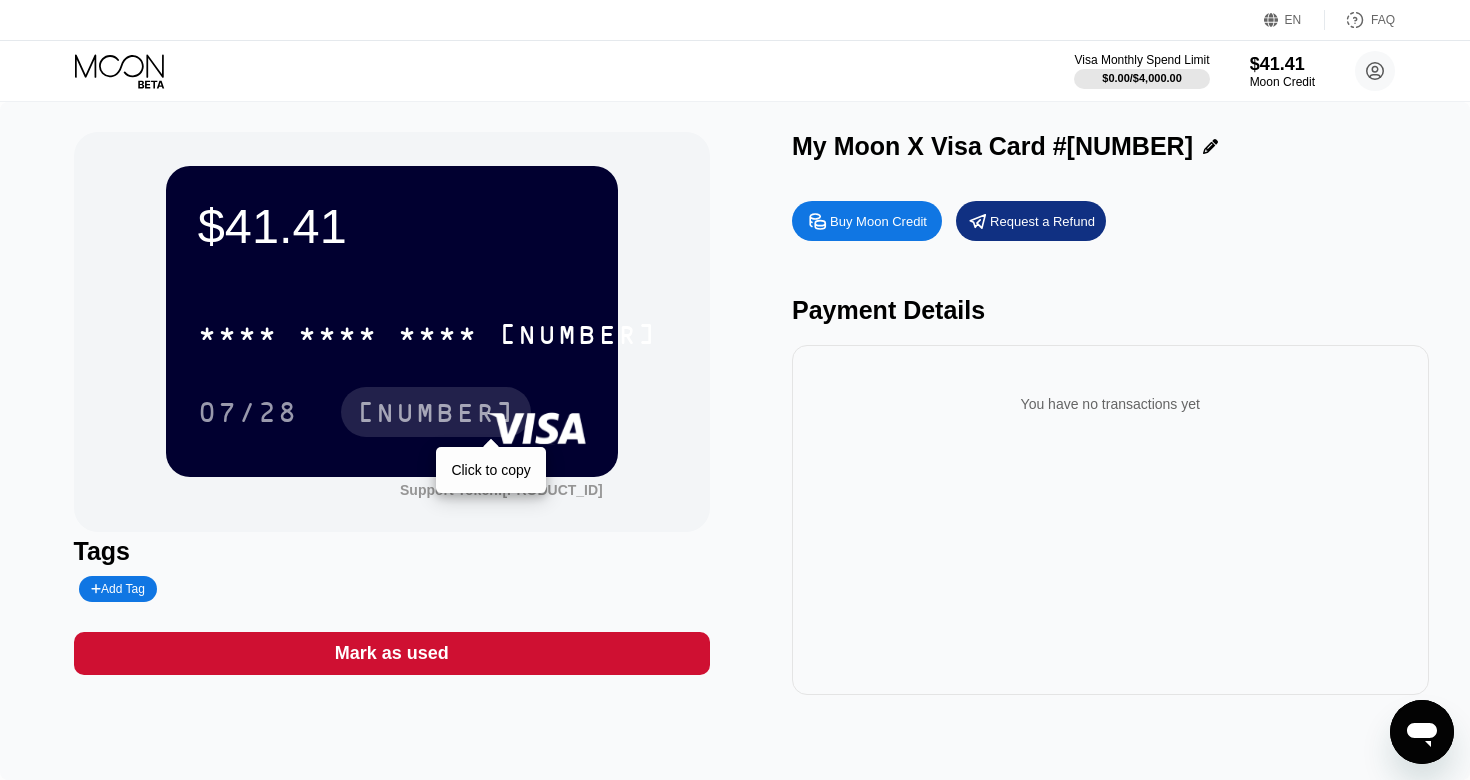 click on "661" at bounding box center [436, 415] 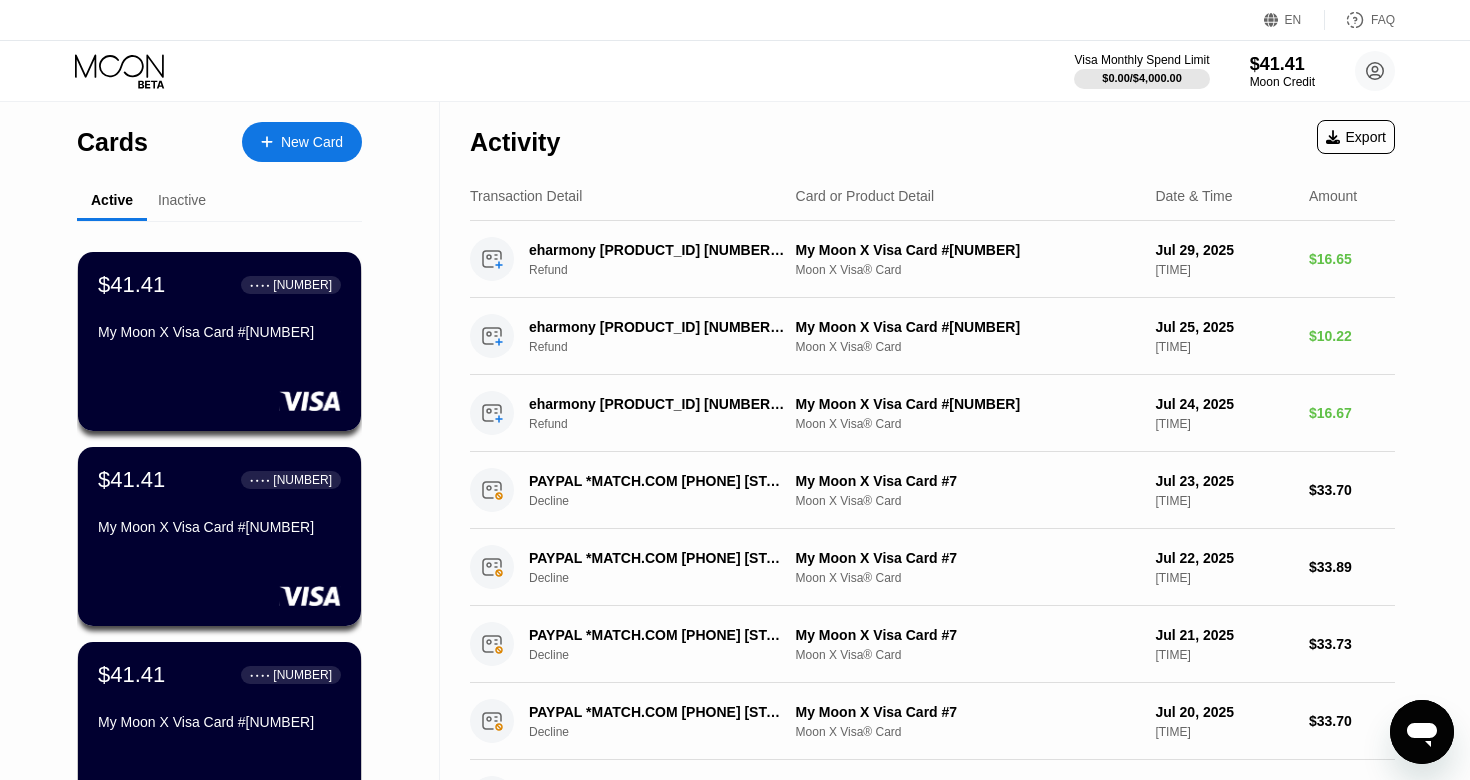 click on "New Card" at bounding box center [312, 142] 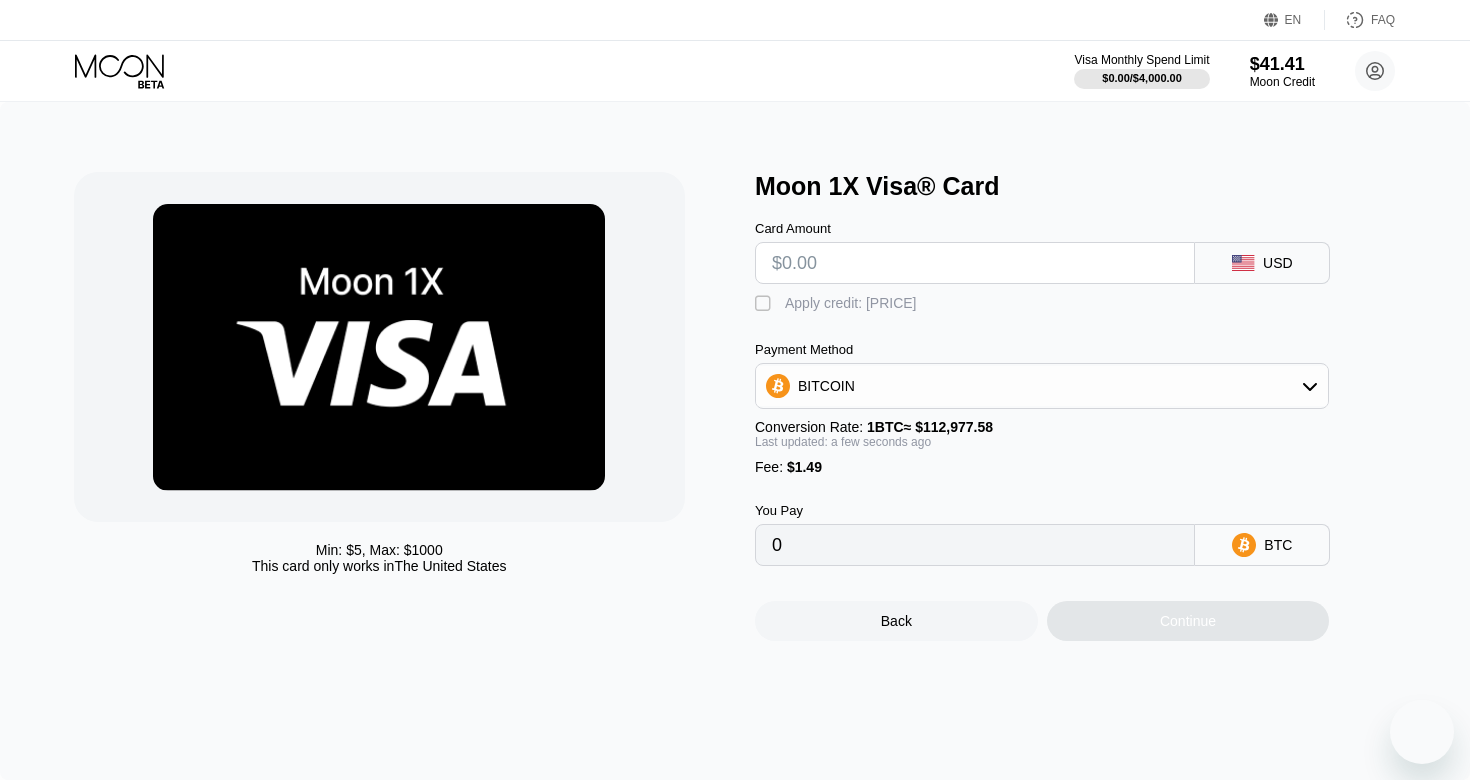 scroll, scrollTop: 0, scrollLeft: 0, axis: both 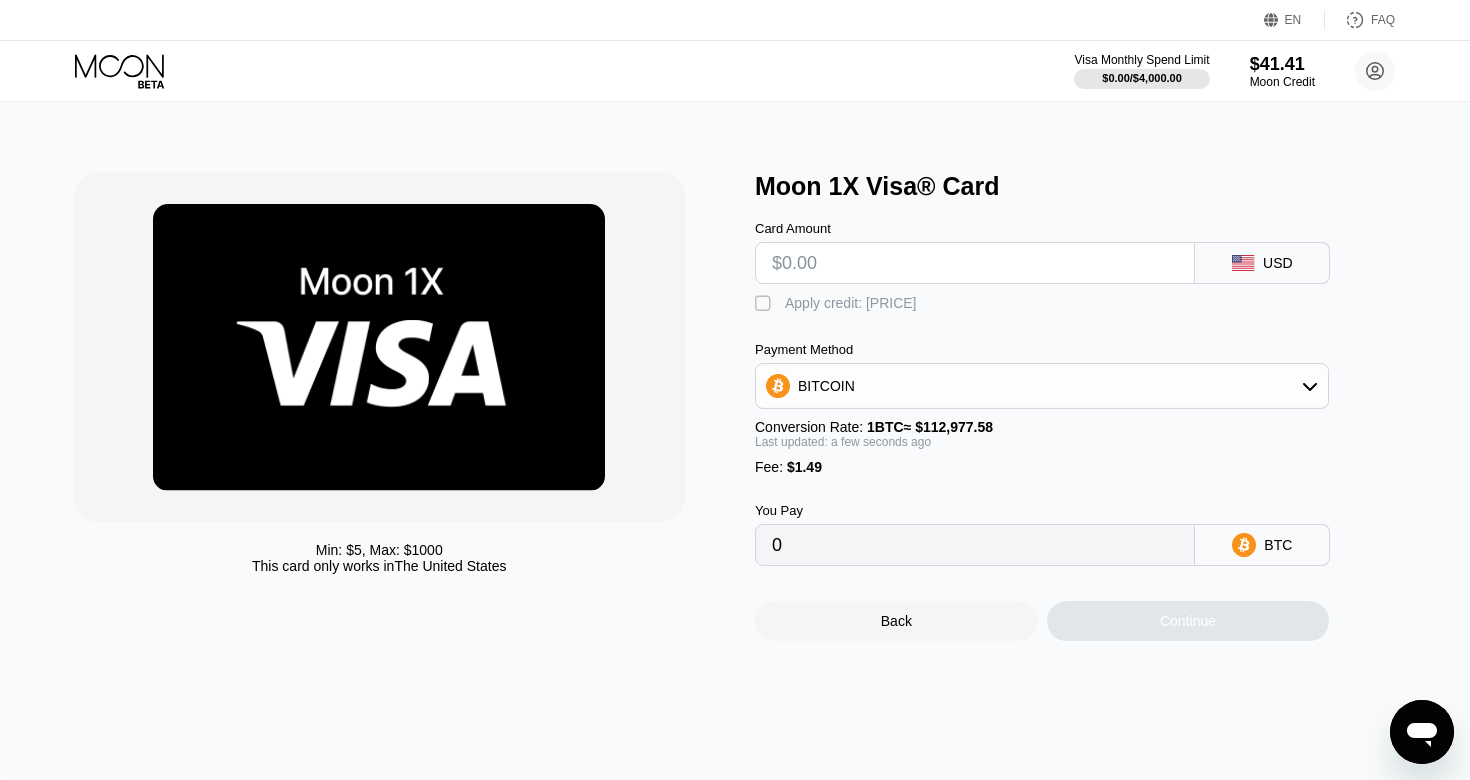 click on "Min: $ 5 , Max: $ 1000 This card only works in  The United States Moon 1X Visa® Card Card Amount USD  Apply credit: $41.41 Payment Method BITCOIN Conversion Rate:   1  BTC  ≈   $112,977.58 Last updated:   a few seconds ago Fee :   $1.49 You Pay 0 BTC Back Continue" at bounding box center (735, 441) 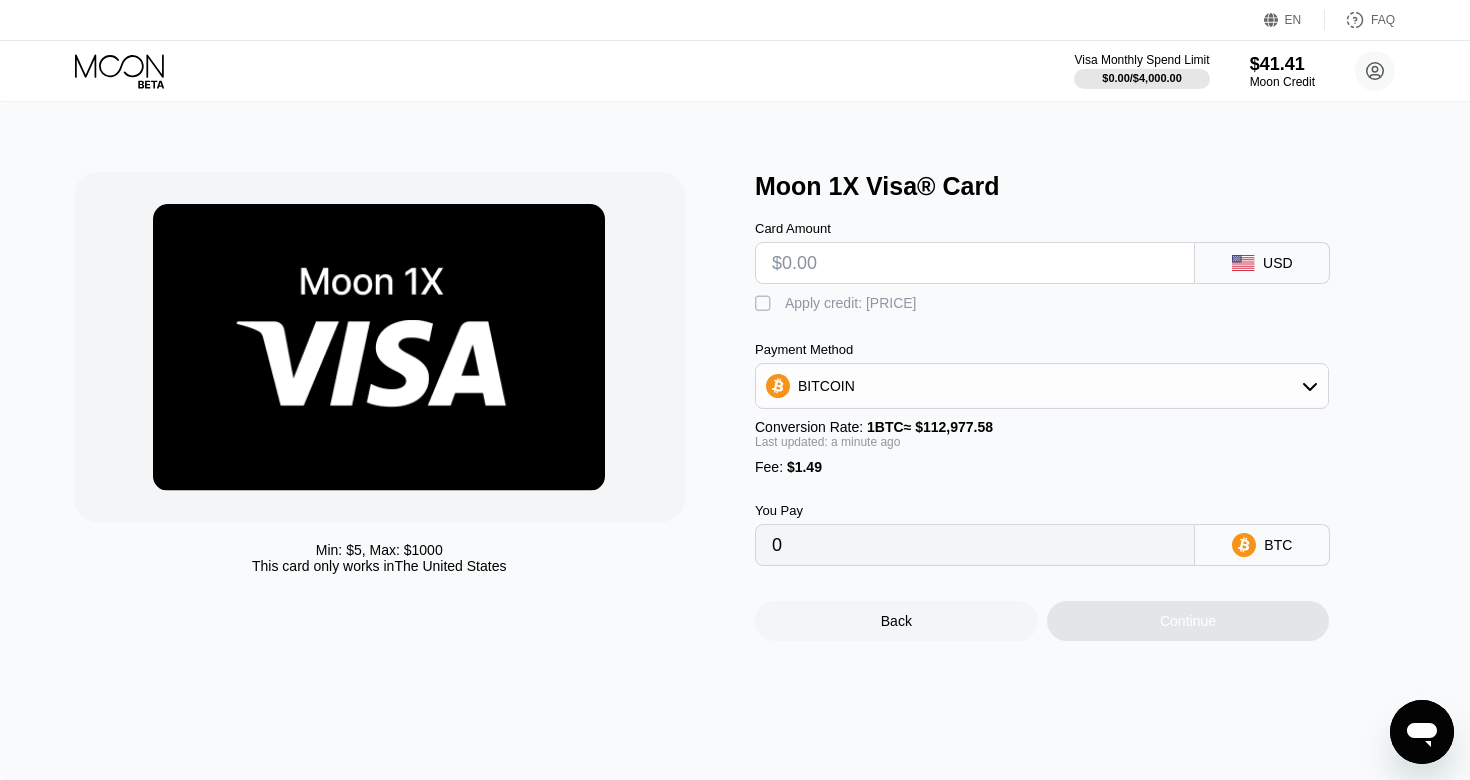 click at bounding box center [975, 263] 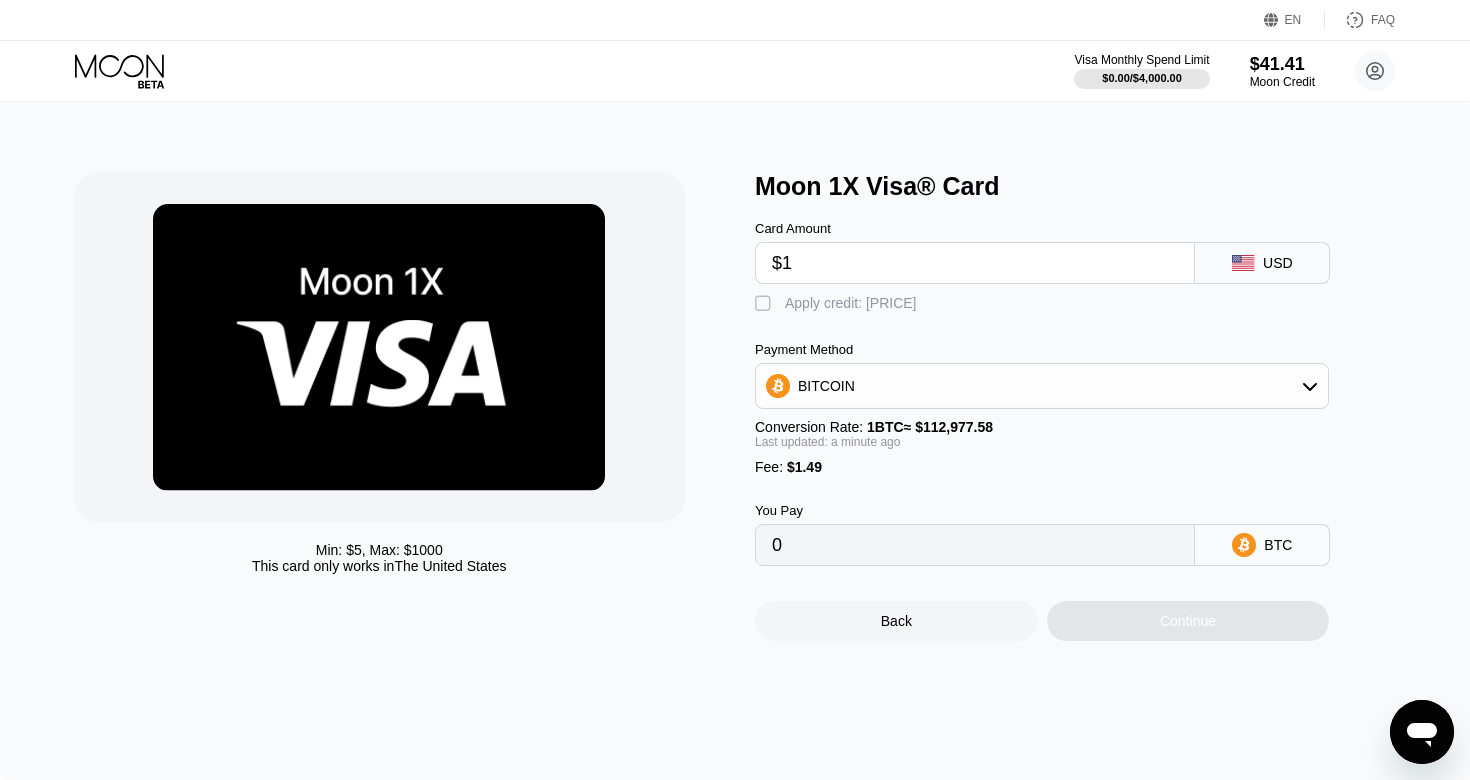 type on "0.00002204" 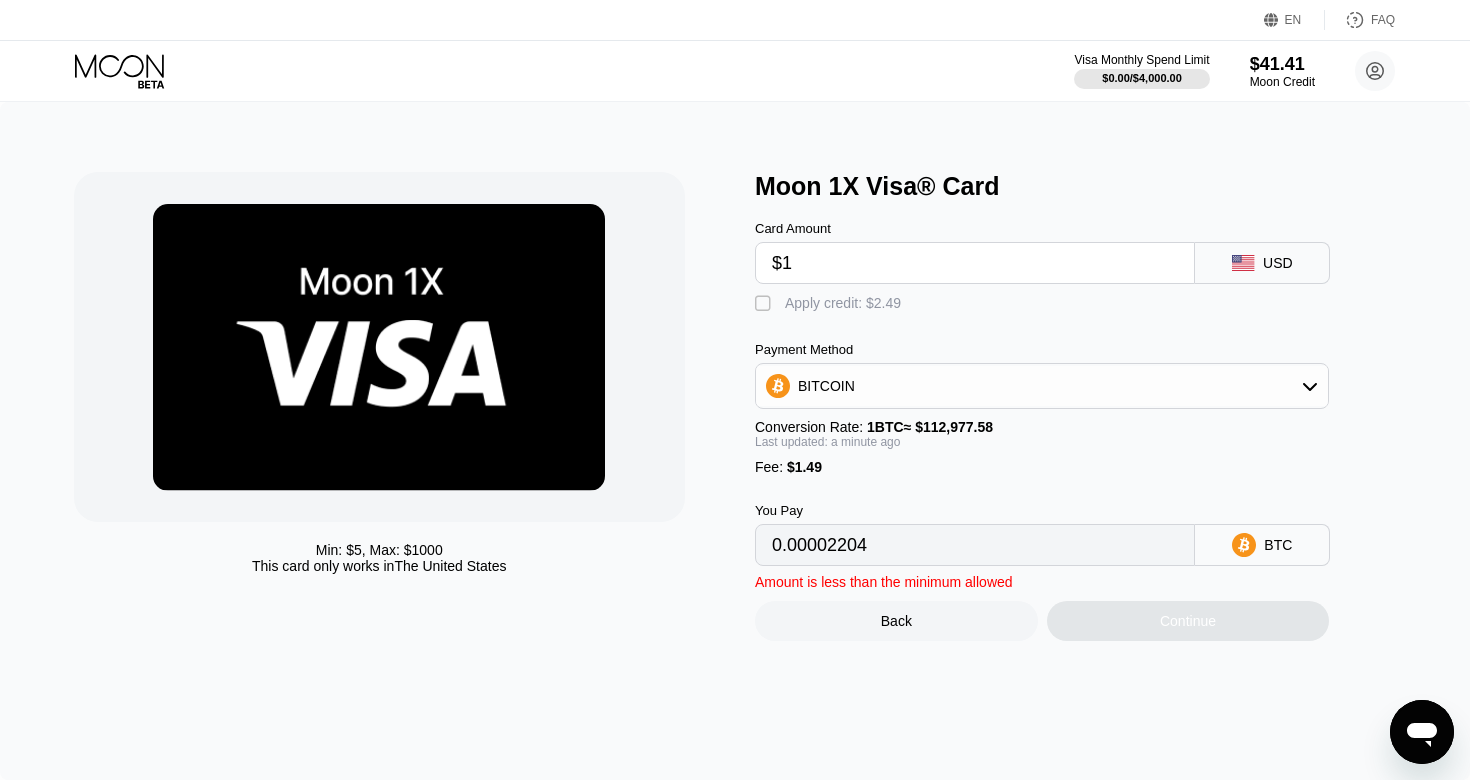 type on "$12" 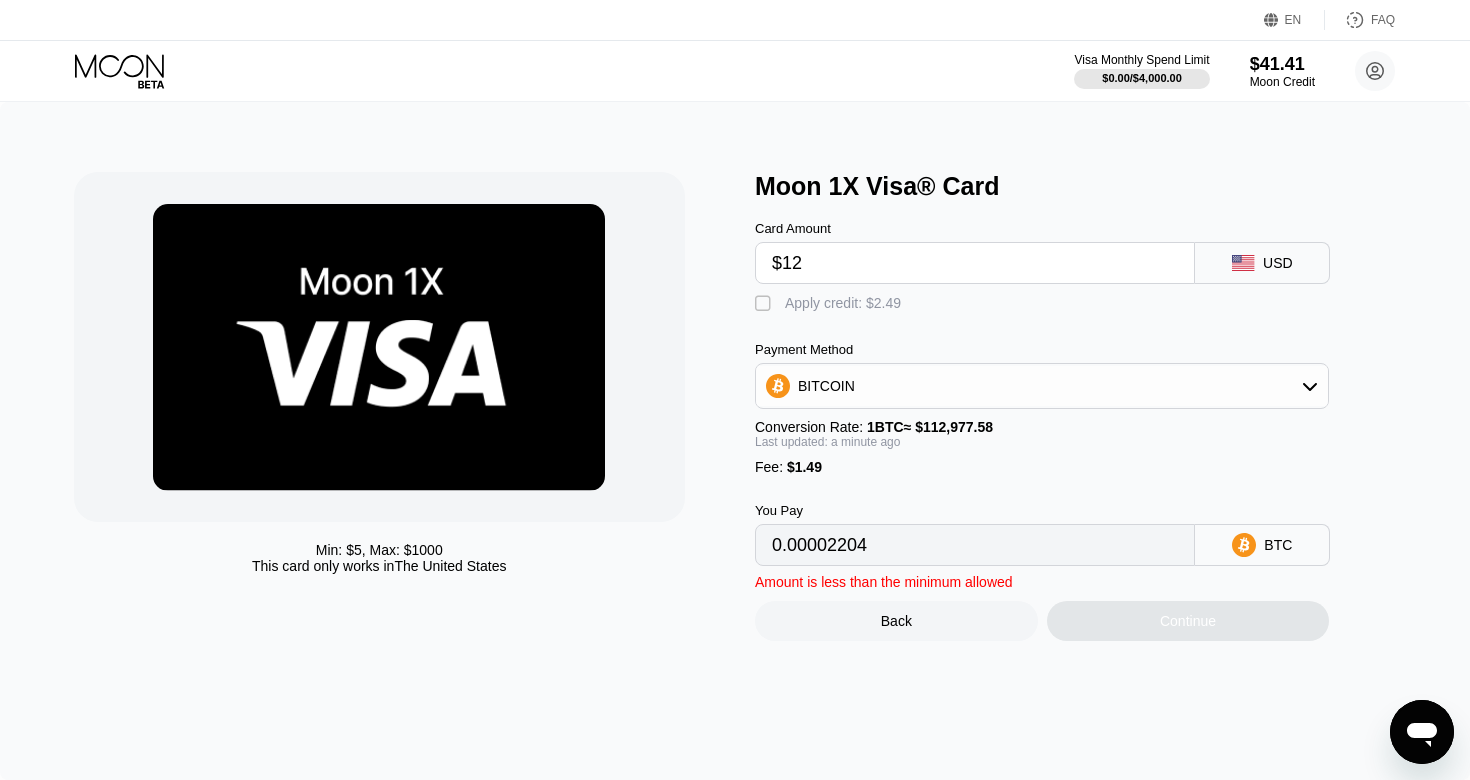 type on "0.00011941" 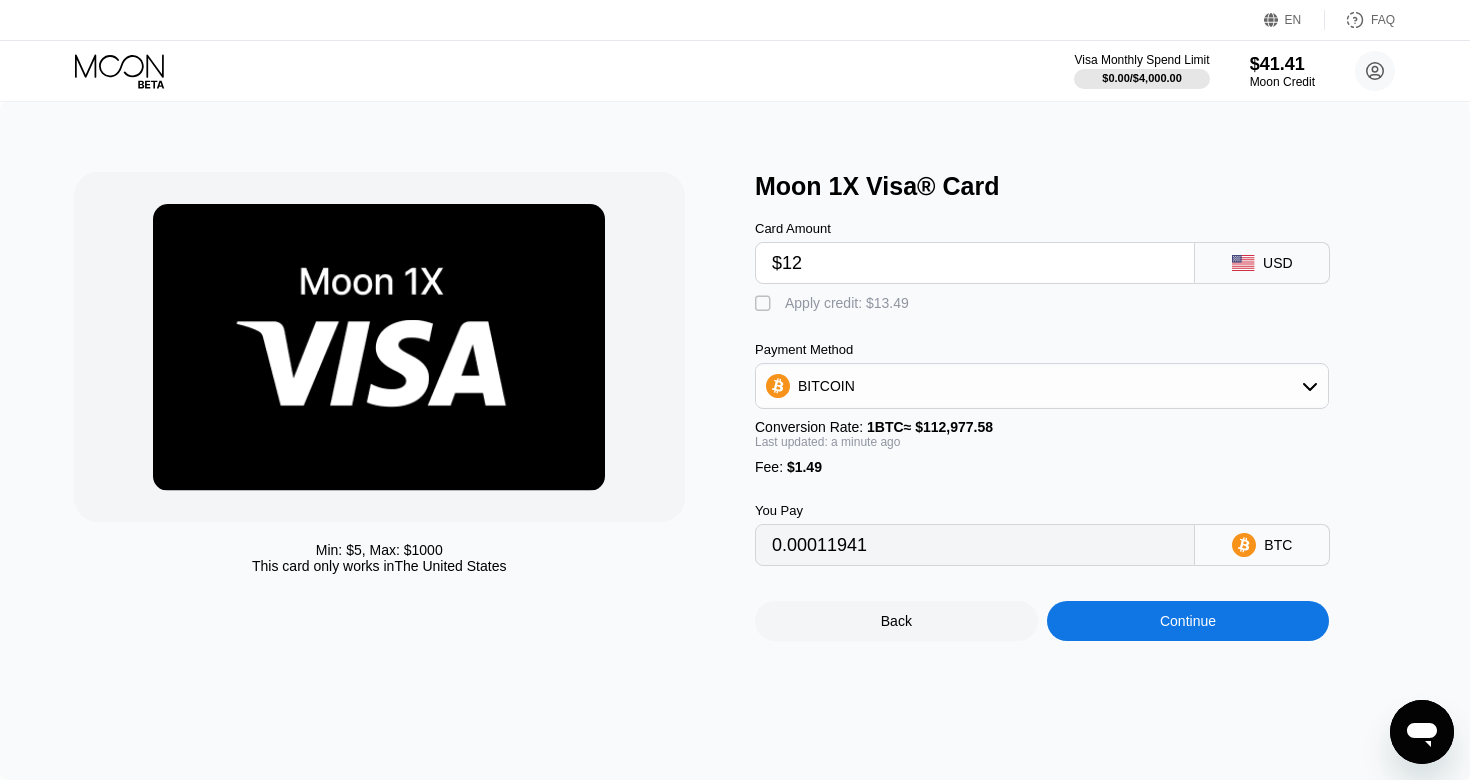 type on "$1" 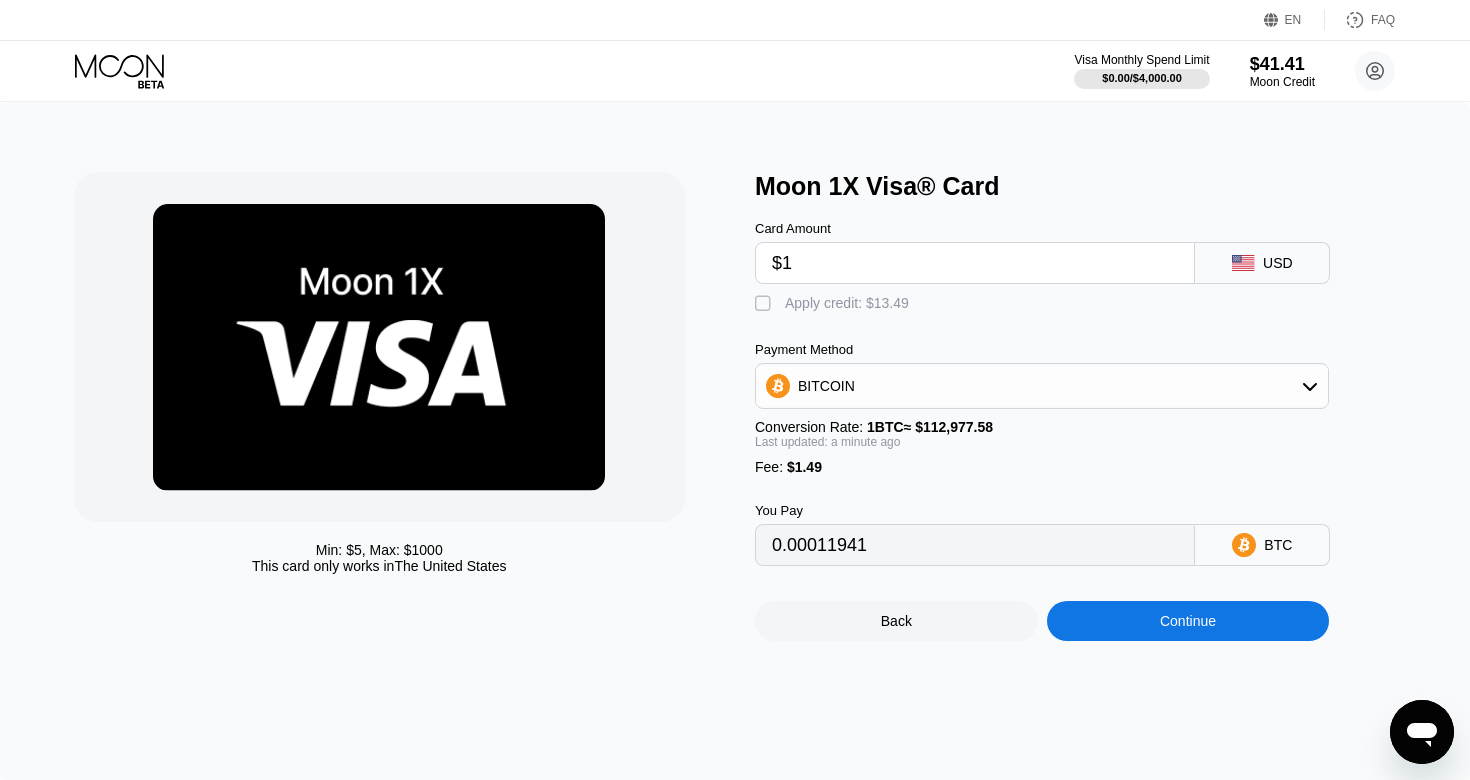 type on "0.00002204" 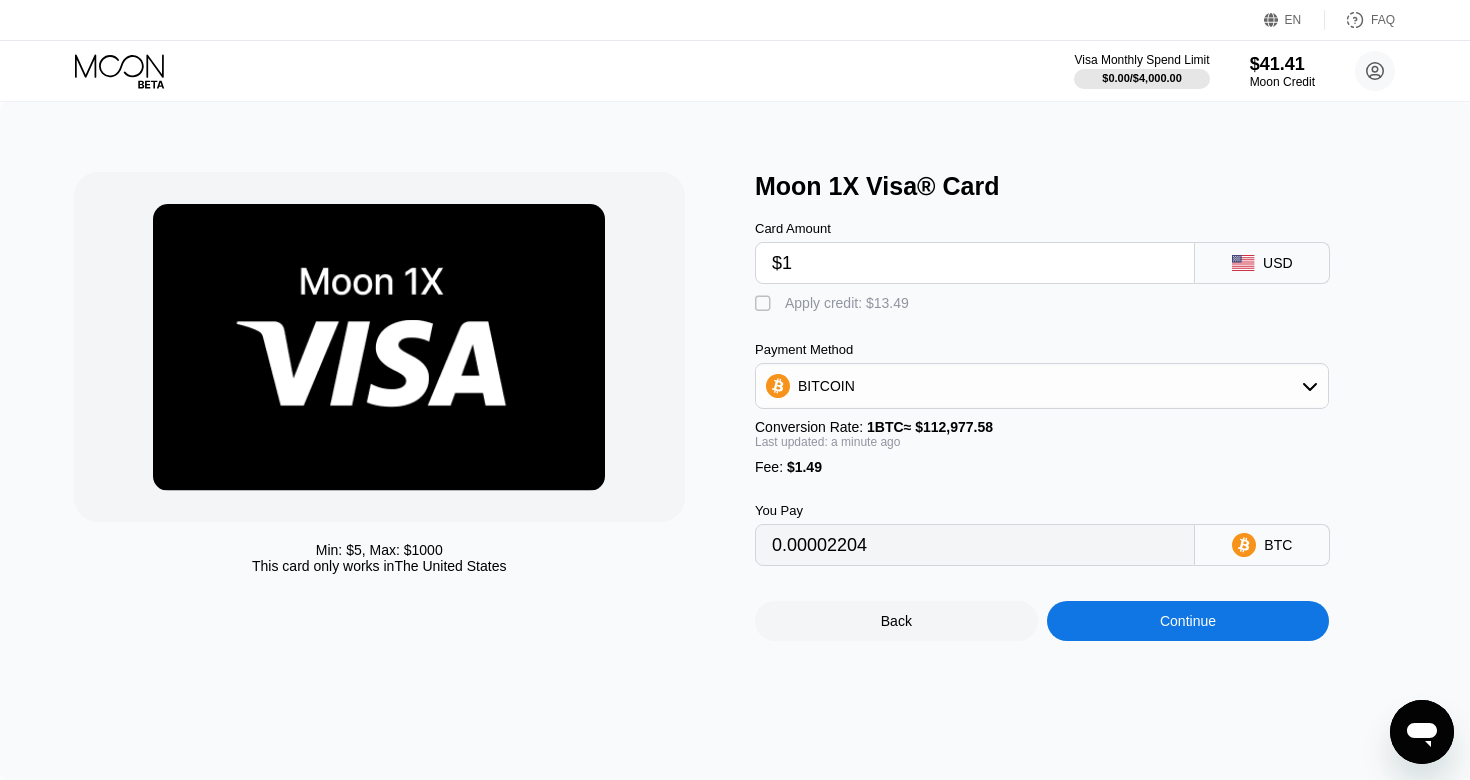 type 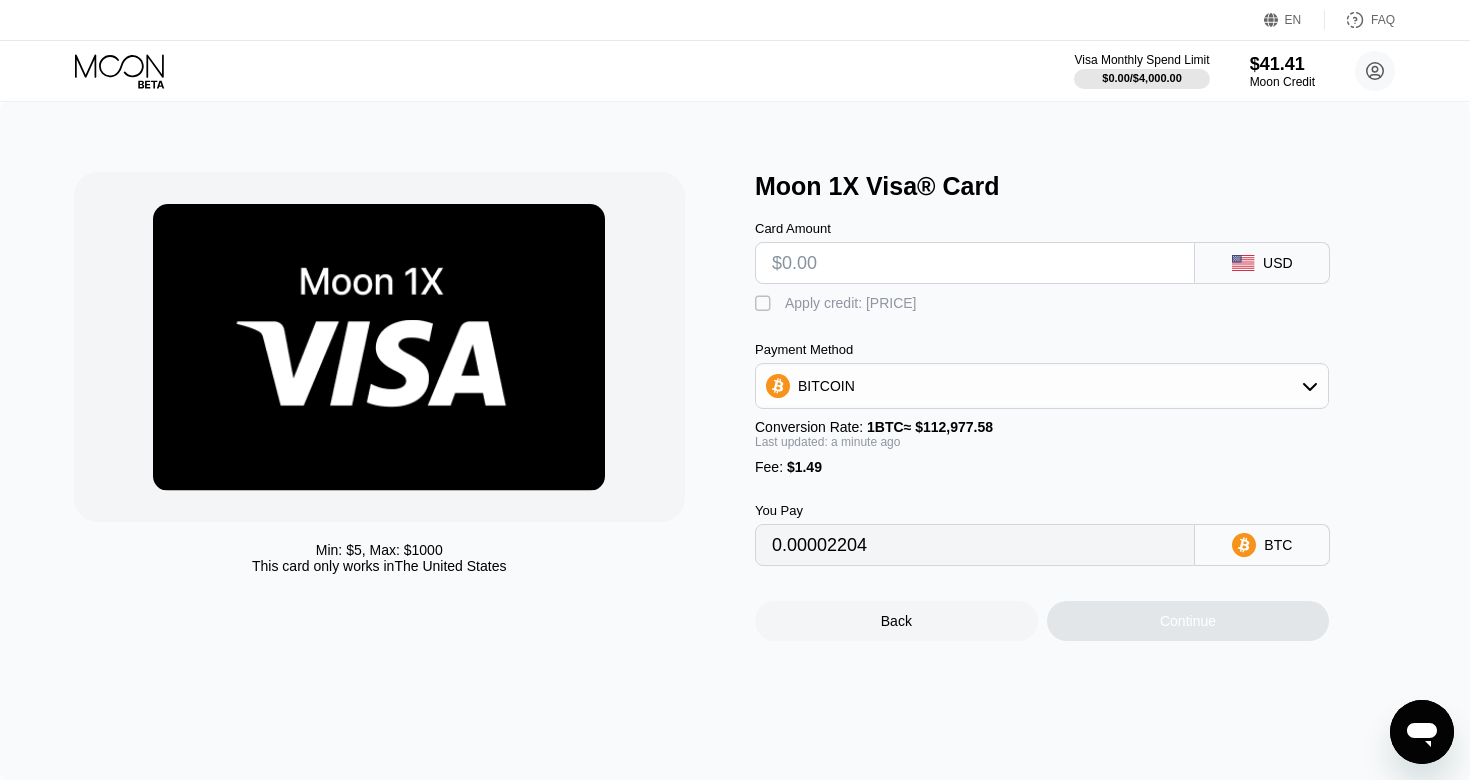 type on "0" 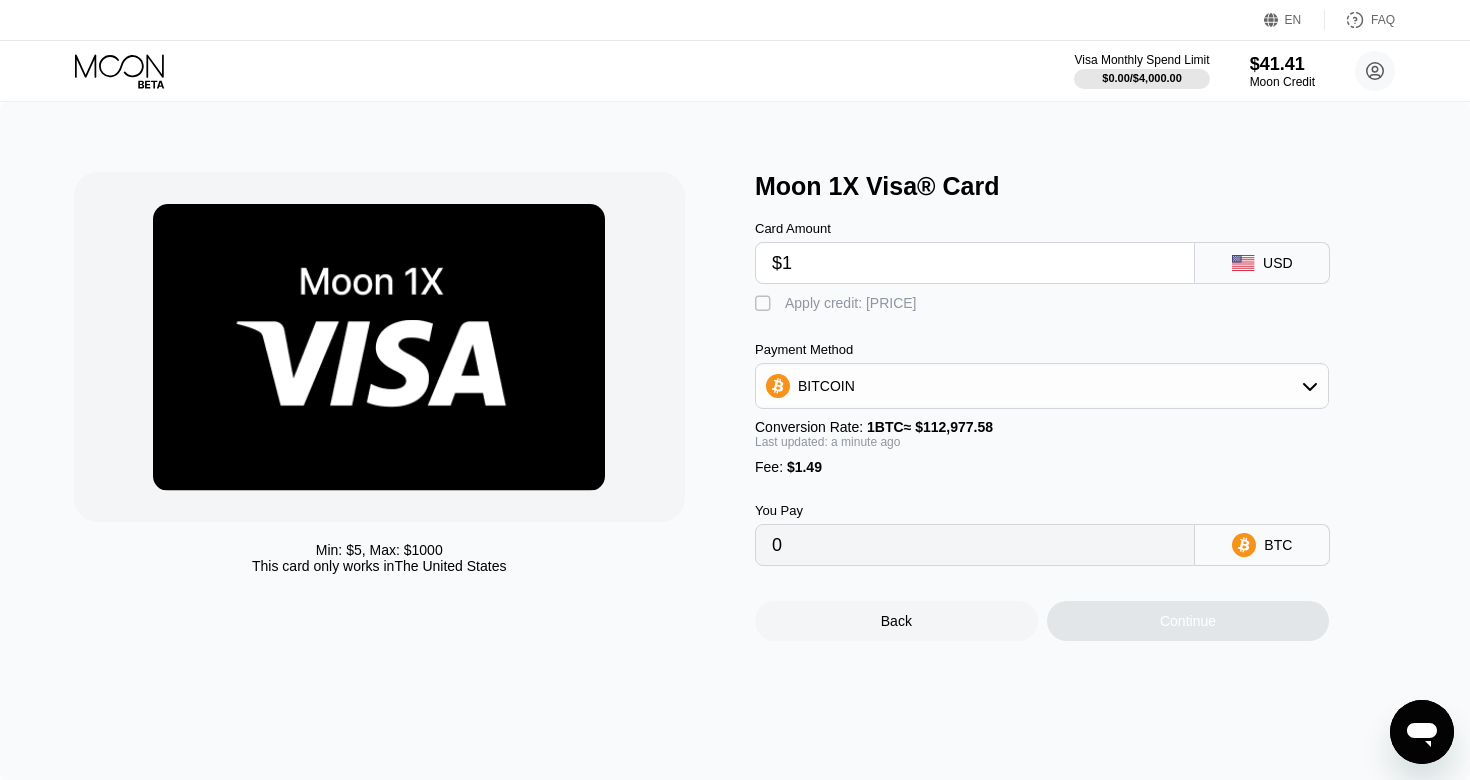 type on "$11" 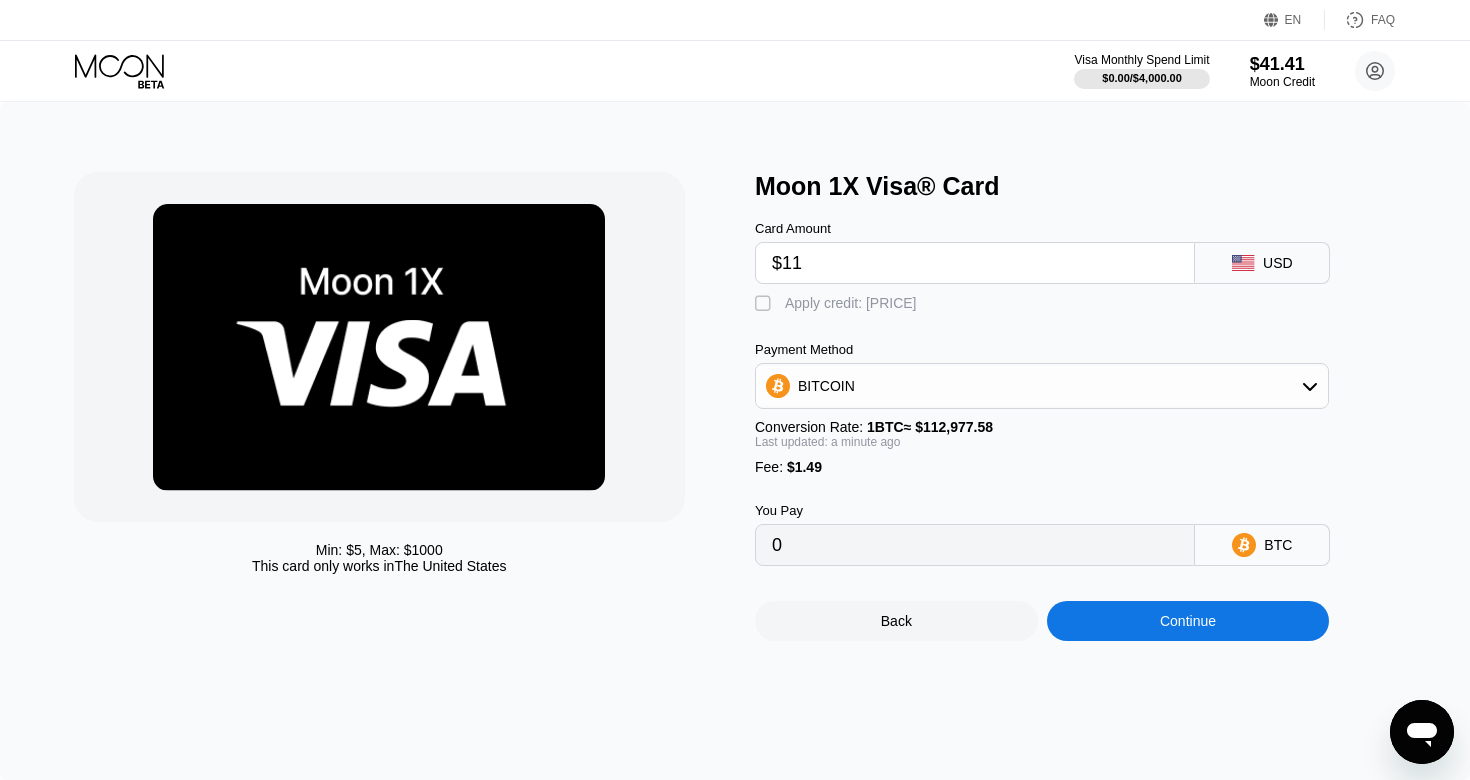 type on "0.00011056" 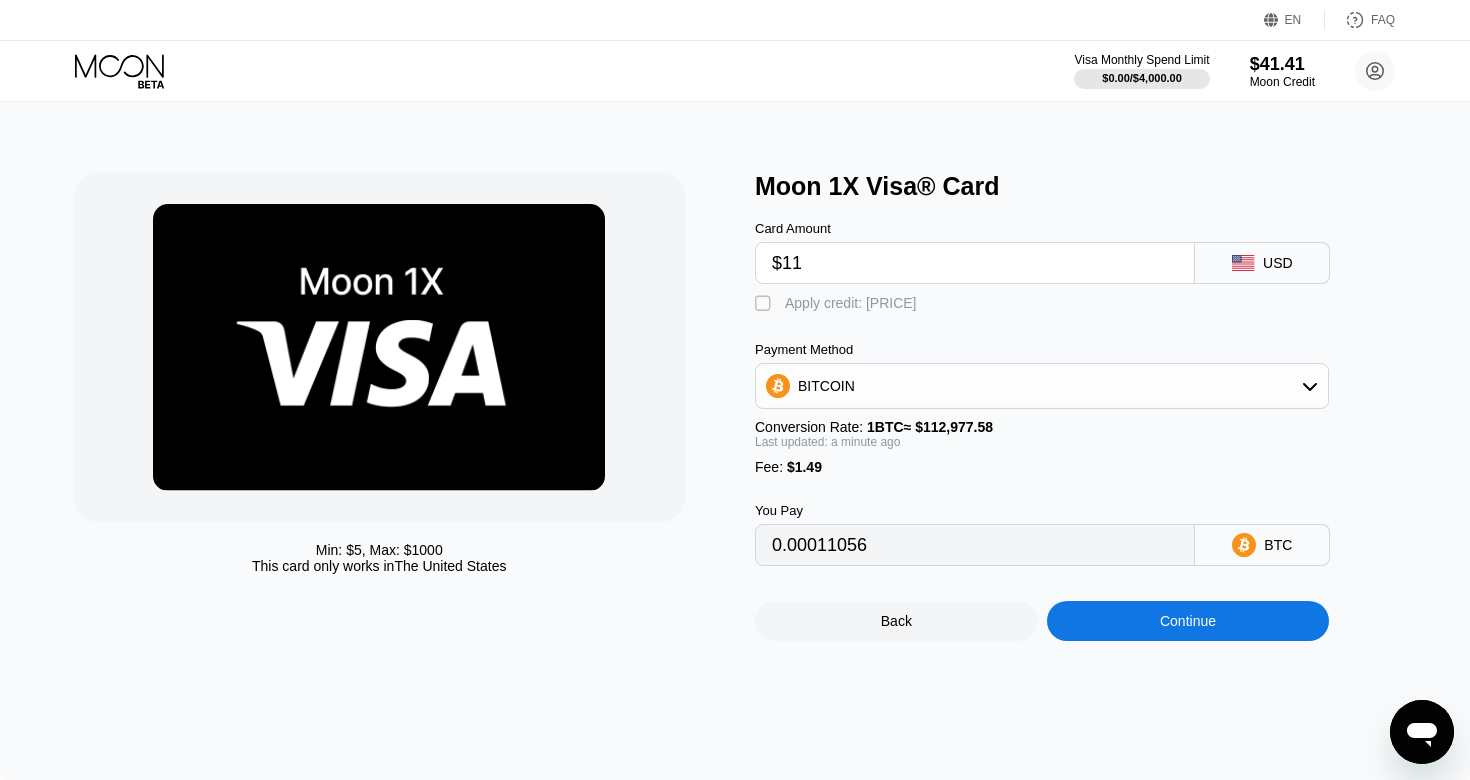 type on "$11" 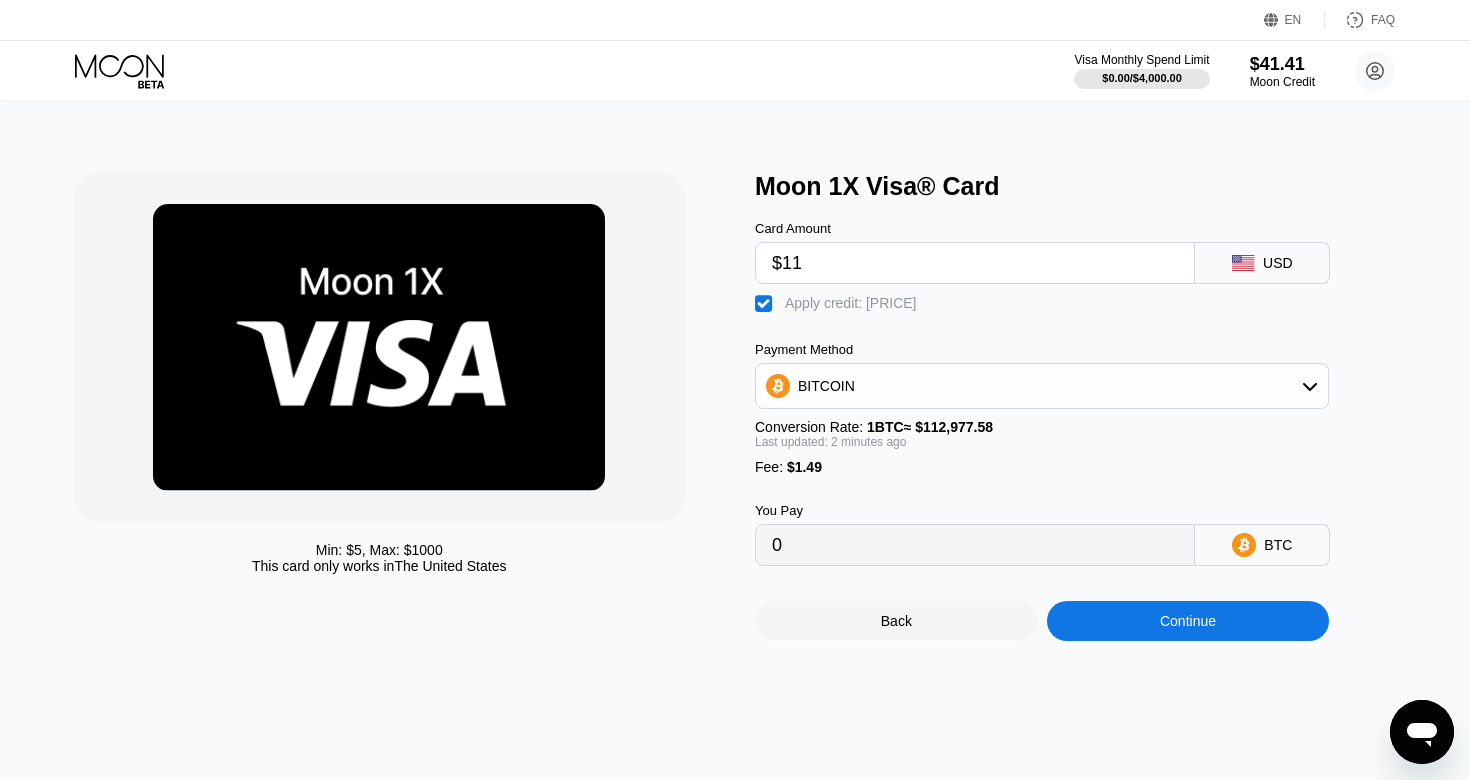 click on "Continue" at bounding box center [1188, 621] 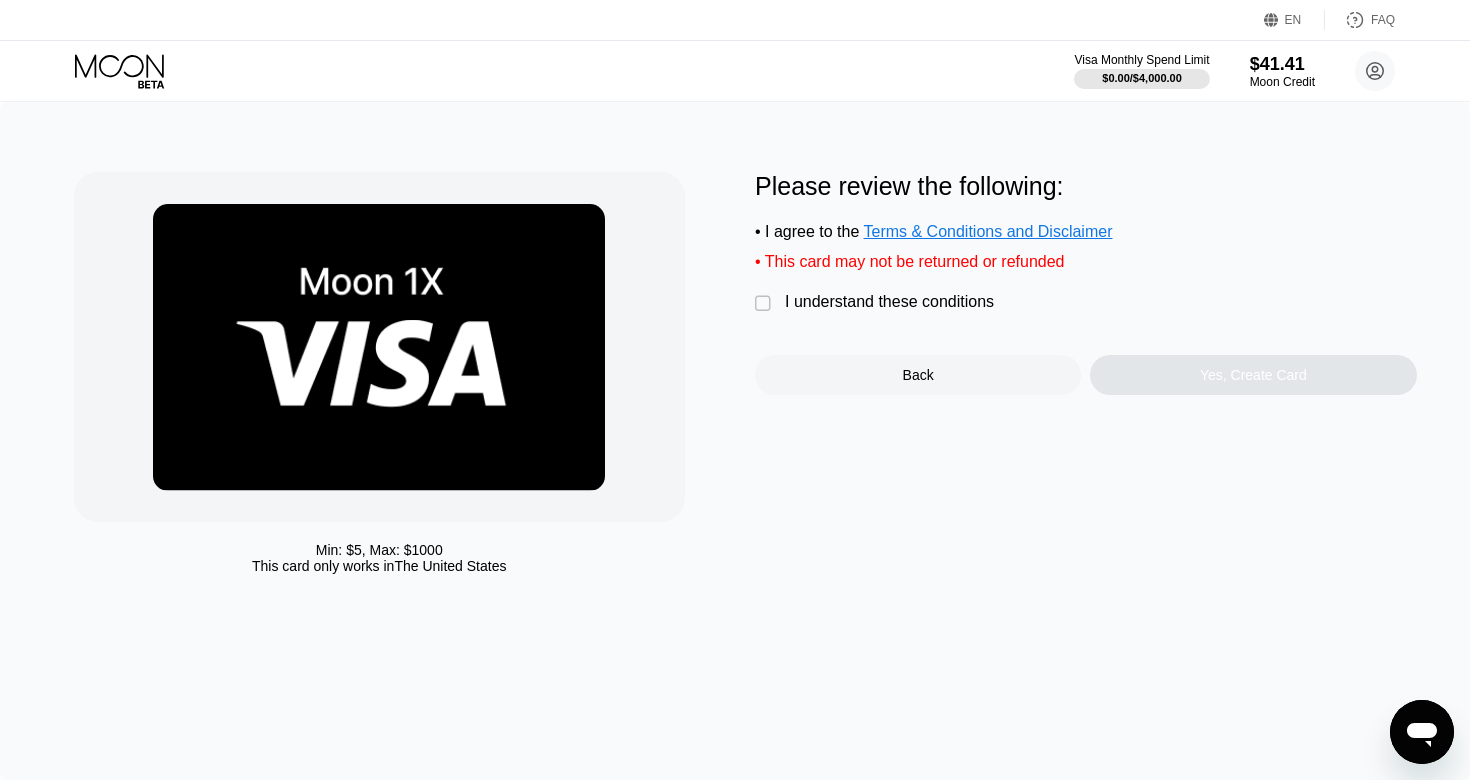 click on "I understand these conditions" at bounding box center (889, 302) 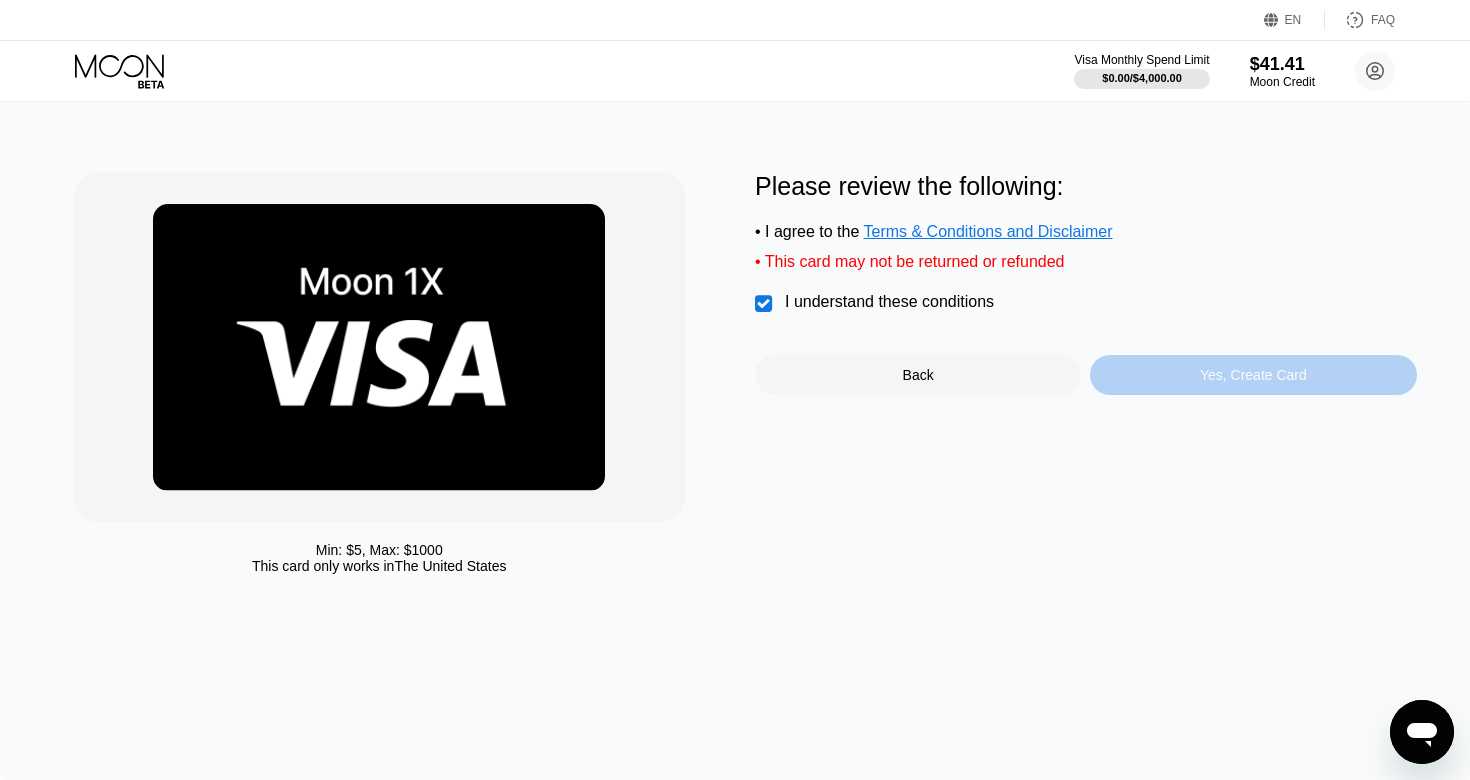 click on "Yes, Create Card" at bounding box center (1253, 375) 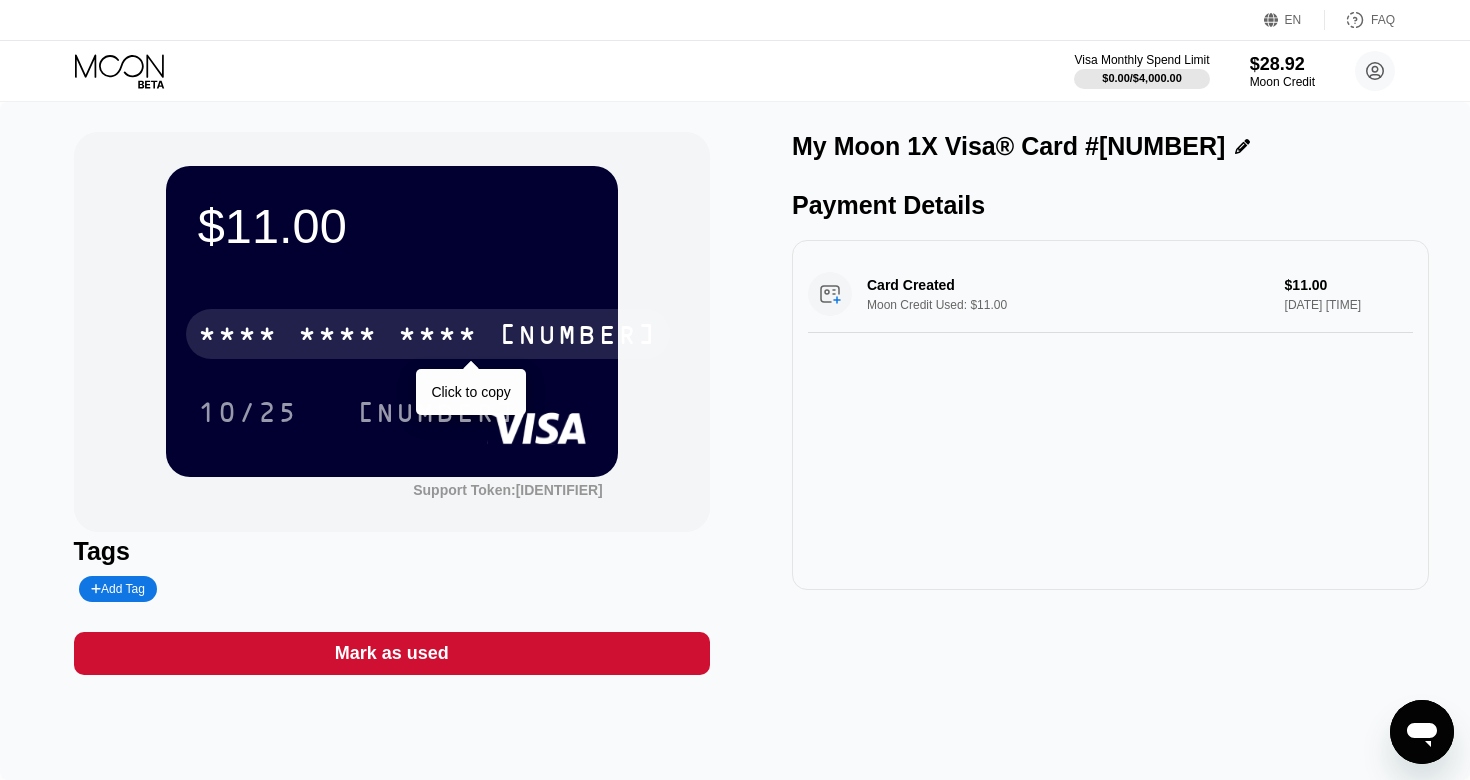 click on "1231" at bounding box center [578, 337] 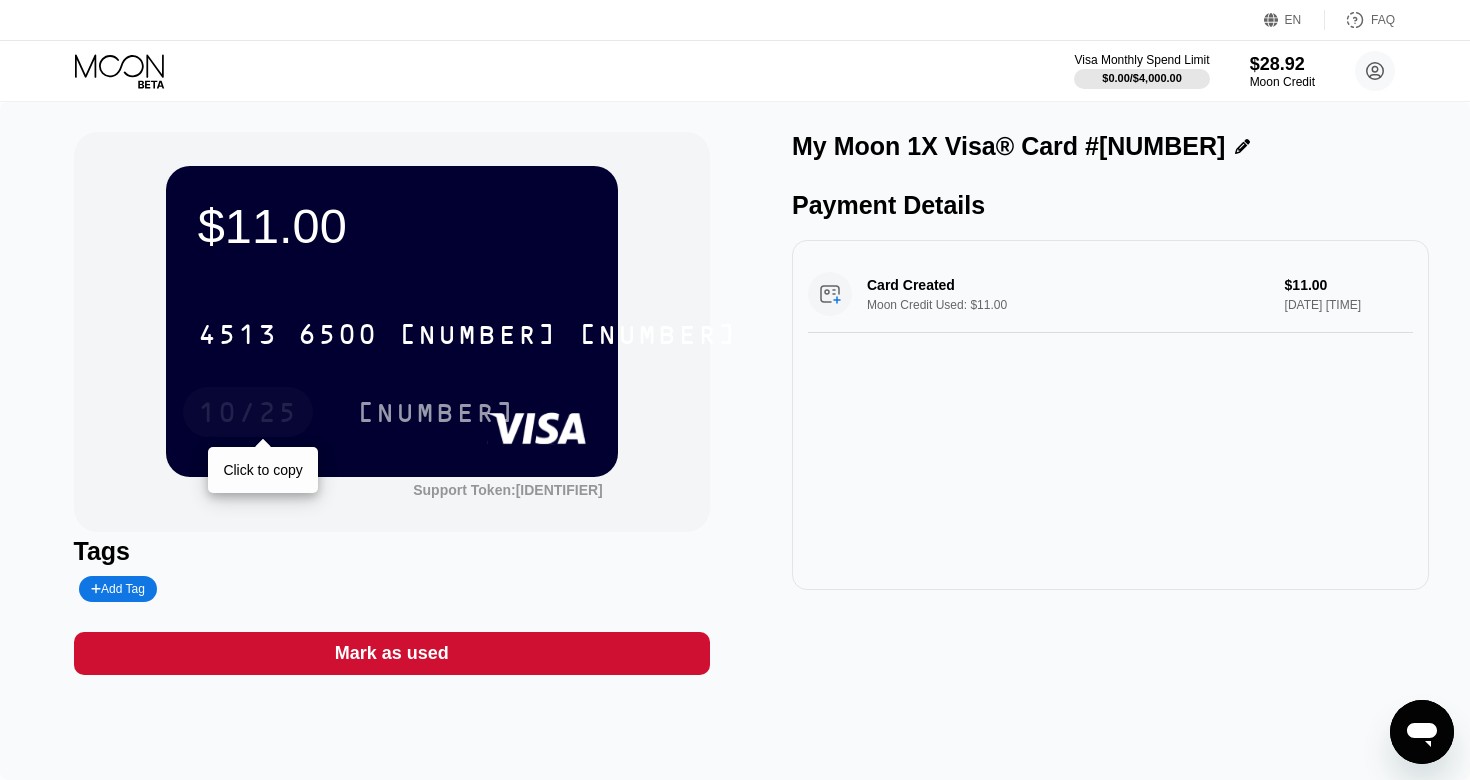 click on "10/25" at bounding box center [248, 415] 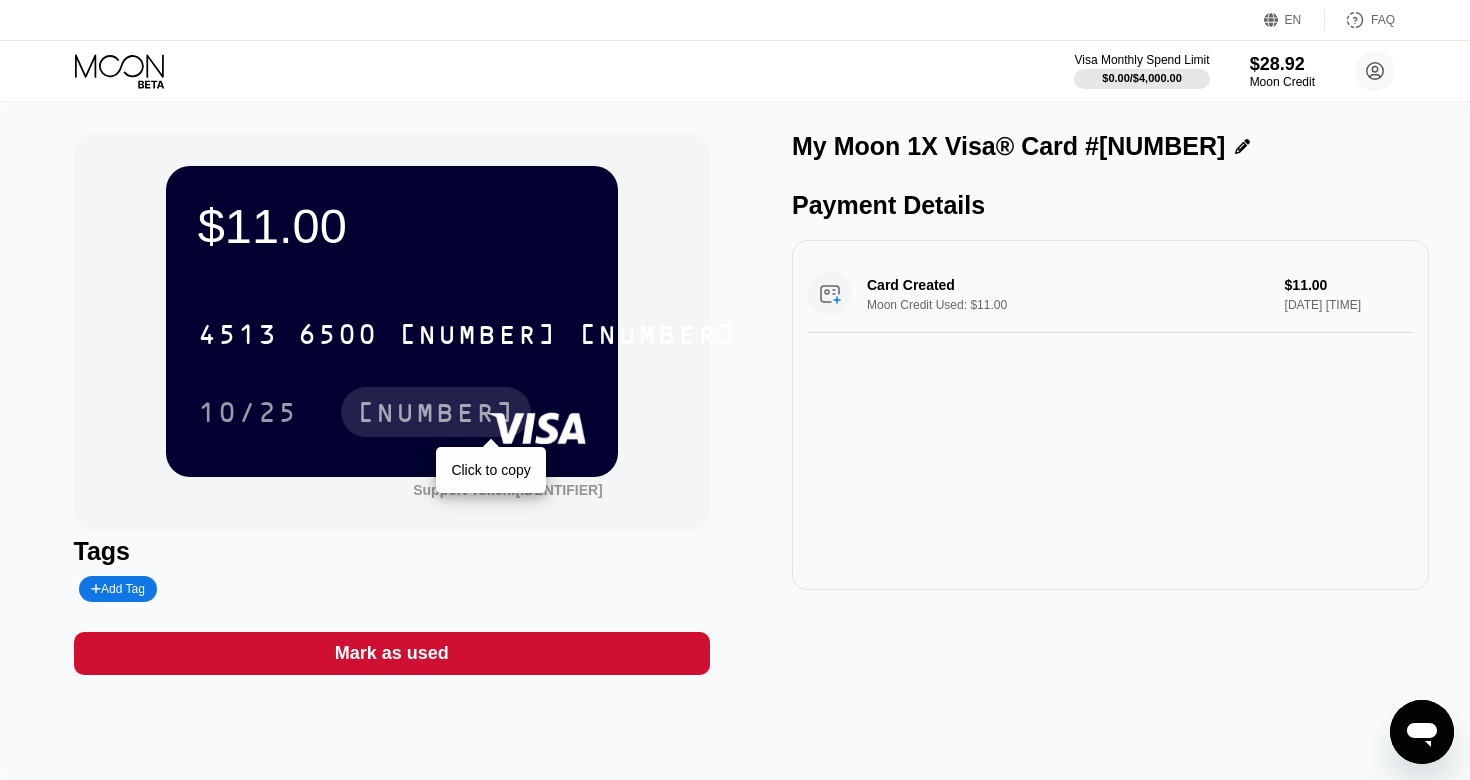 click on "572" at bounding box center [436, 415] 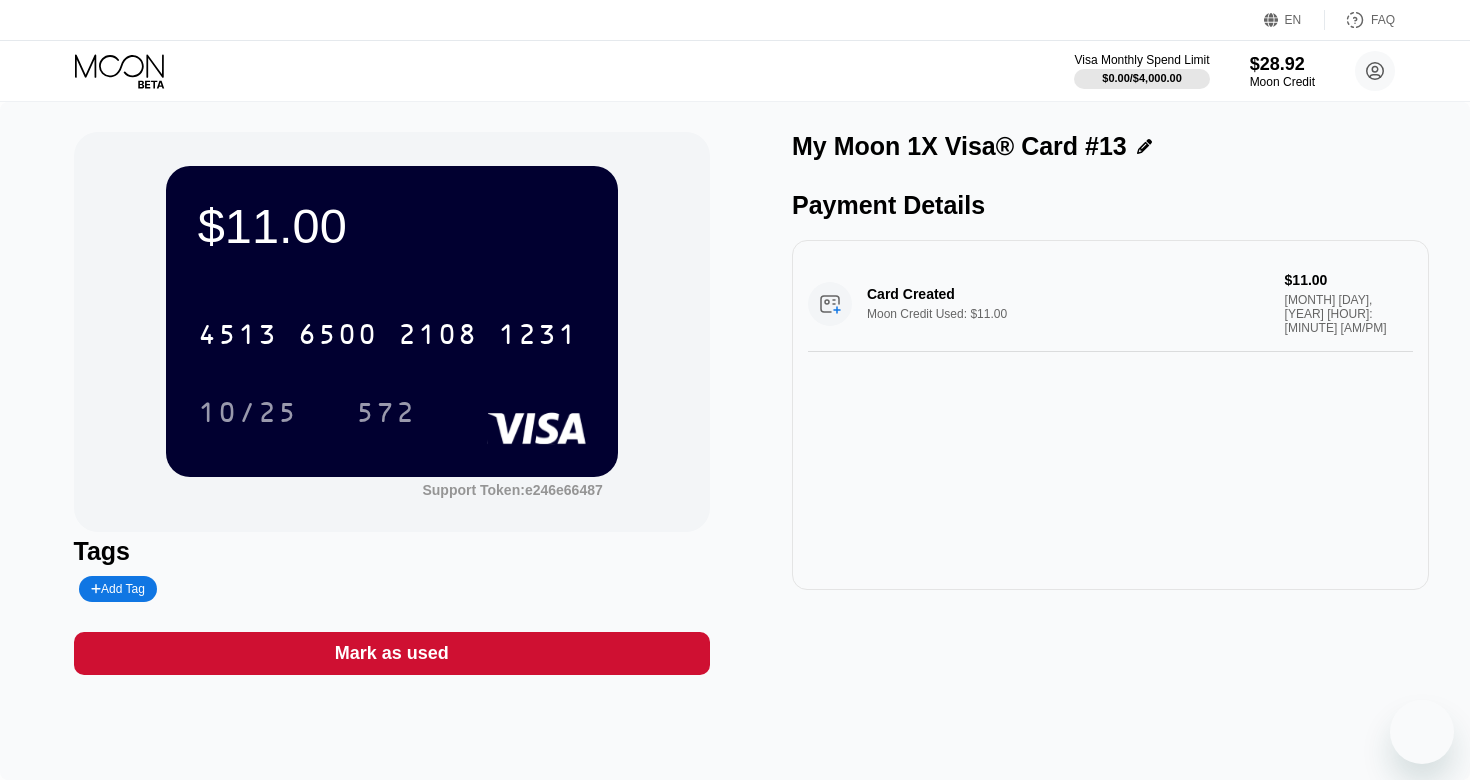 scroll, scrollTop: 0, scrollLeft: 0, axis: both 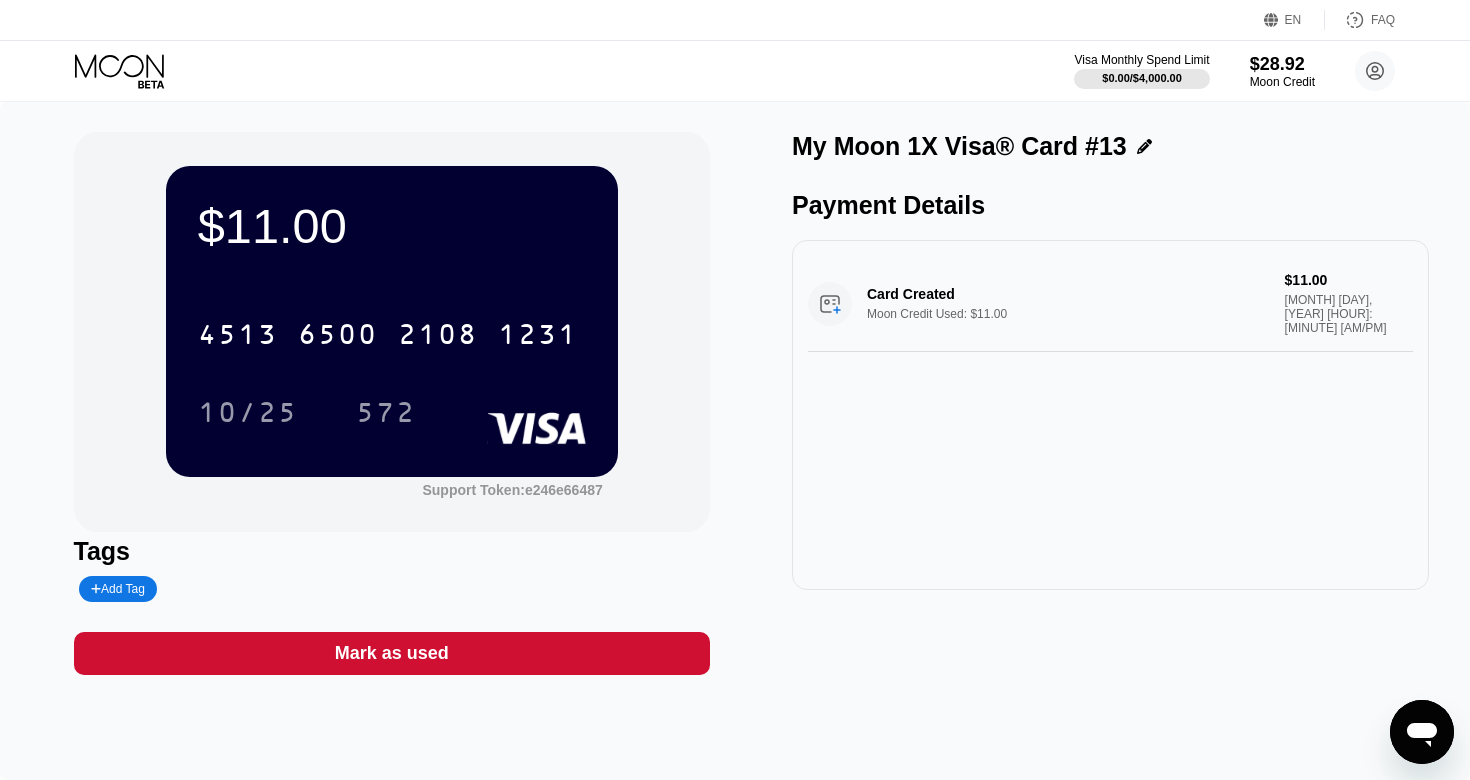 click 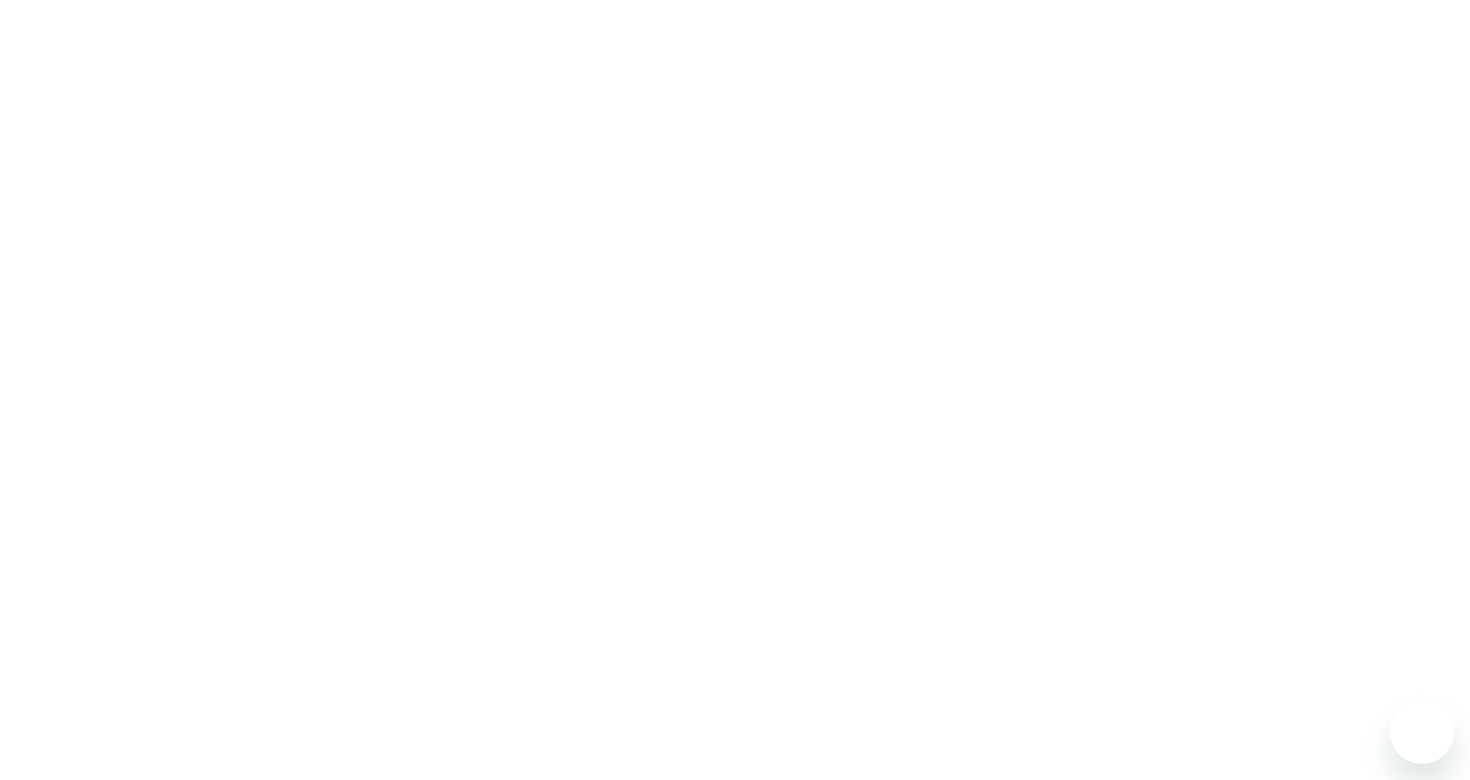 scroll, scrollTop: 0, scrollLeft: 0, axis: both 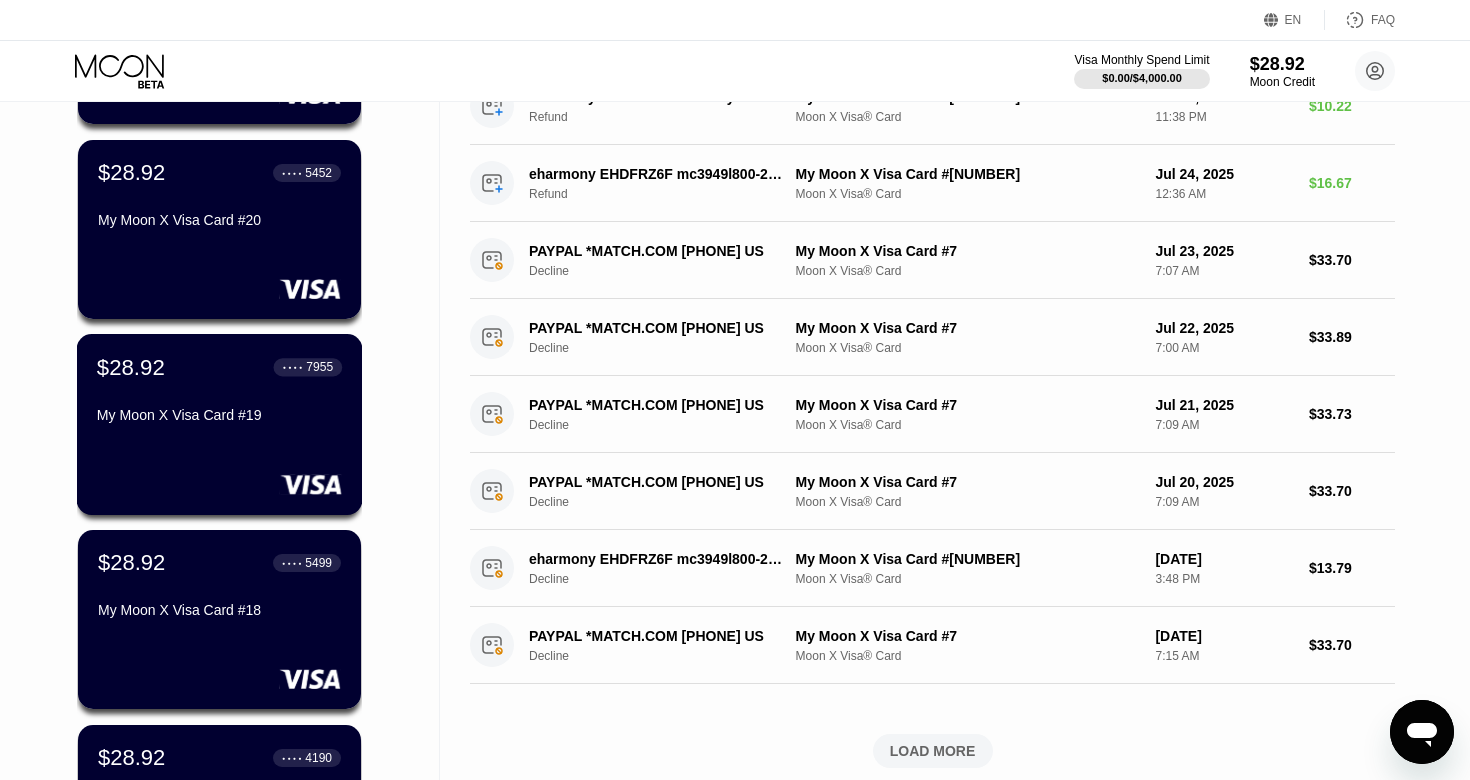 click on "My Moon X Visa Card #19" at bounding box center [219, 415] 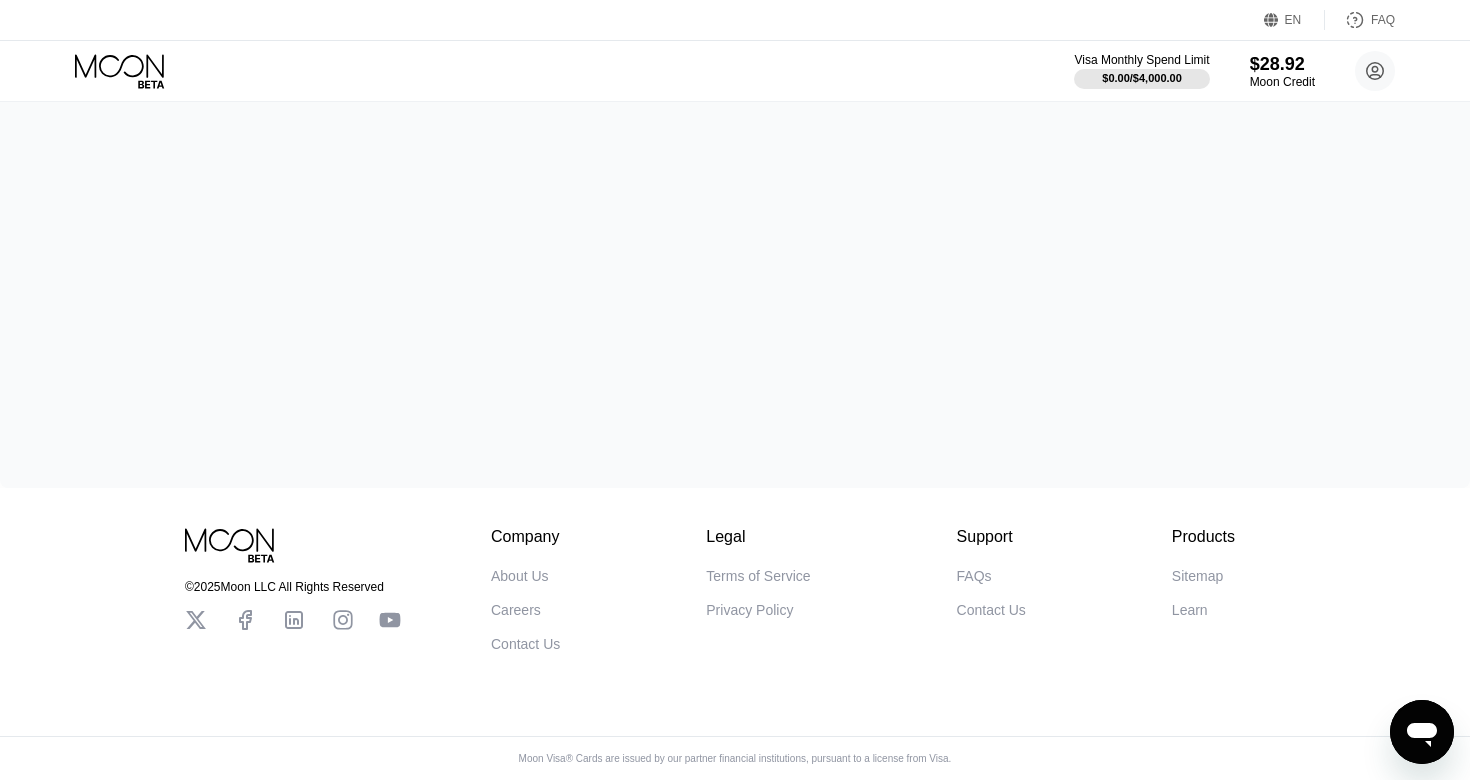 scroll, scrollTop: 0, scrollLeft: 0, axis: both 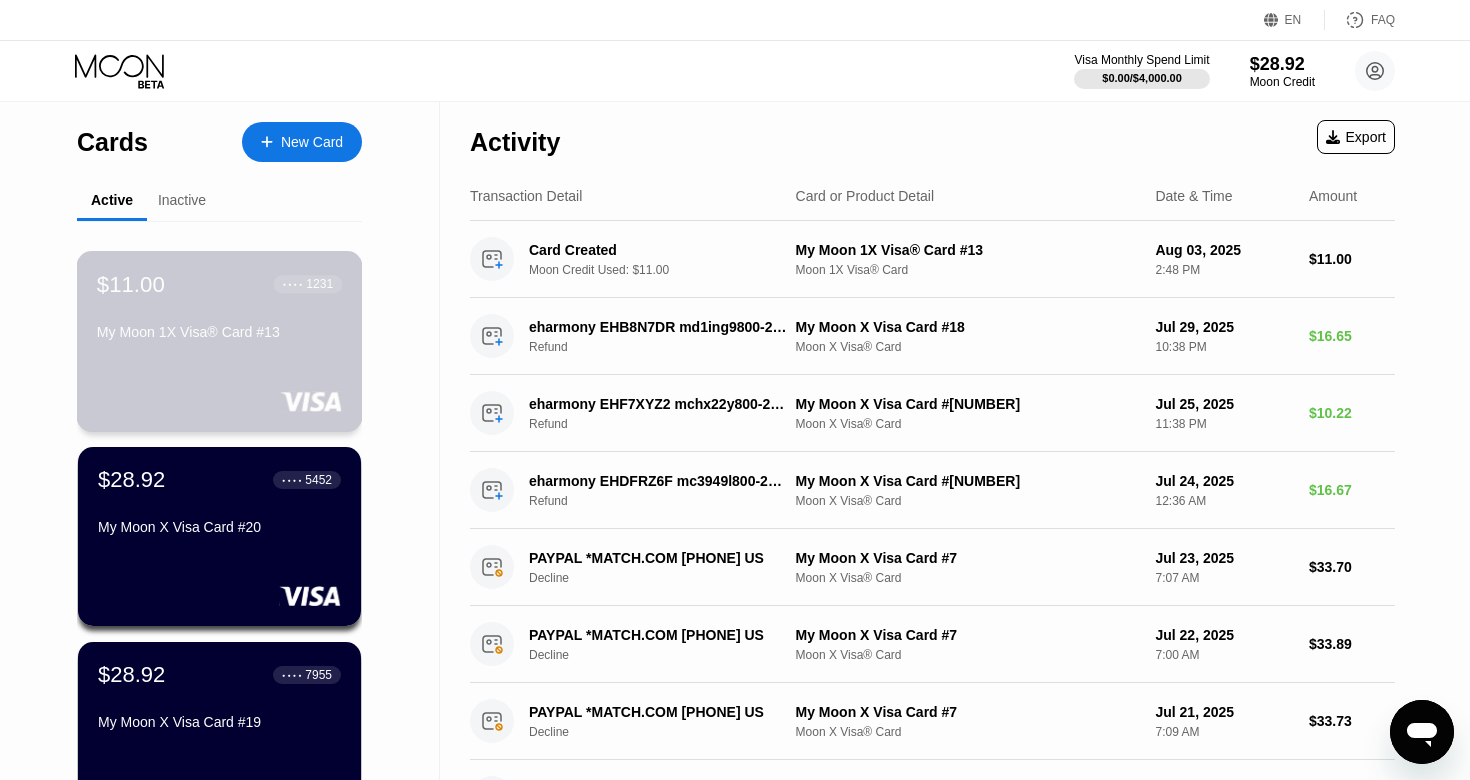 click on "$11.00 ● ● ● ● [CARD_NUMBER] My Moon 1X Visa® Card #[NUMBER]" at bounding box center (219, 309) 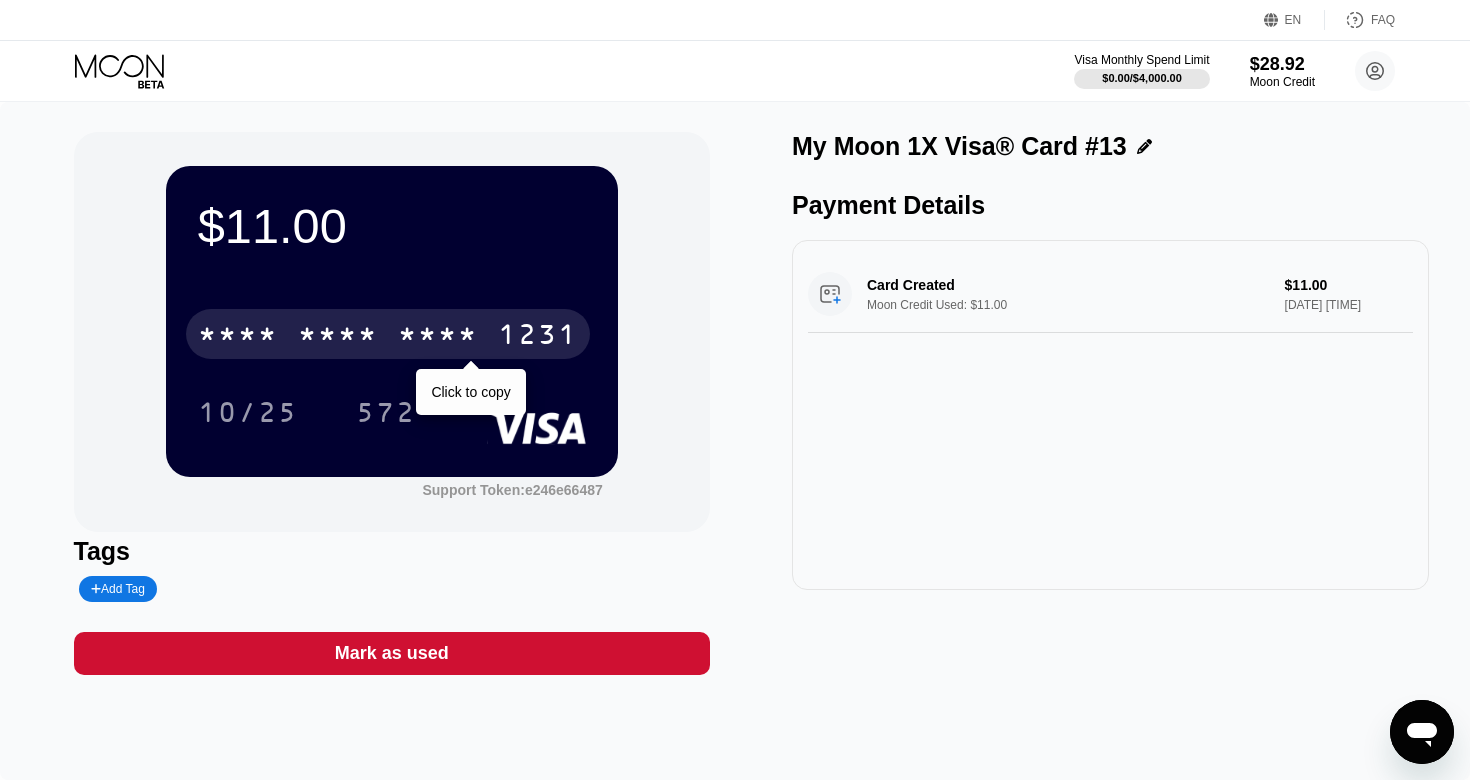 click on "* * * * * * * * * * * * 1231" at bounding box center [388, 334] 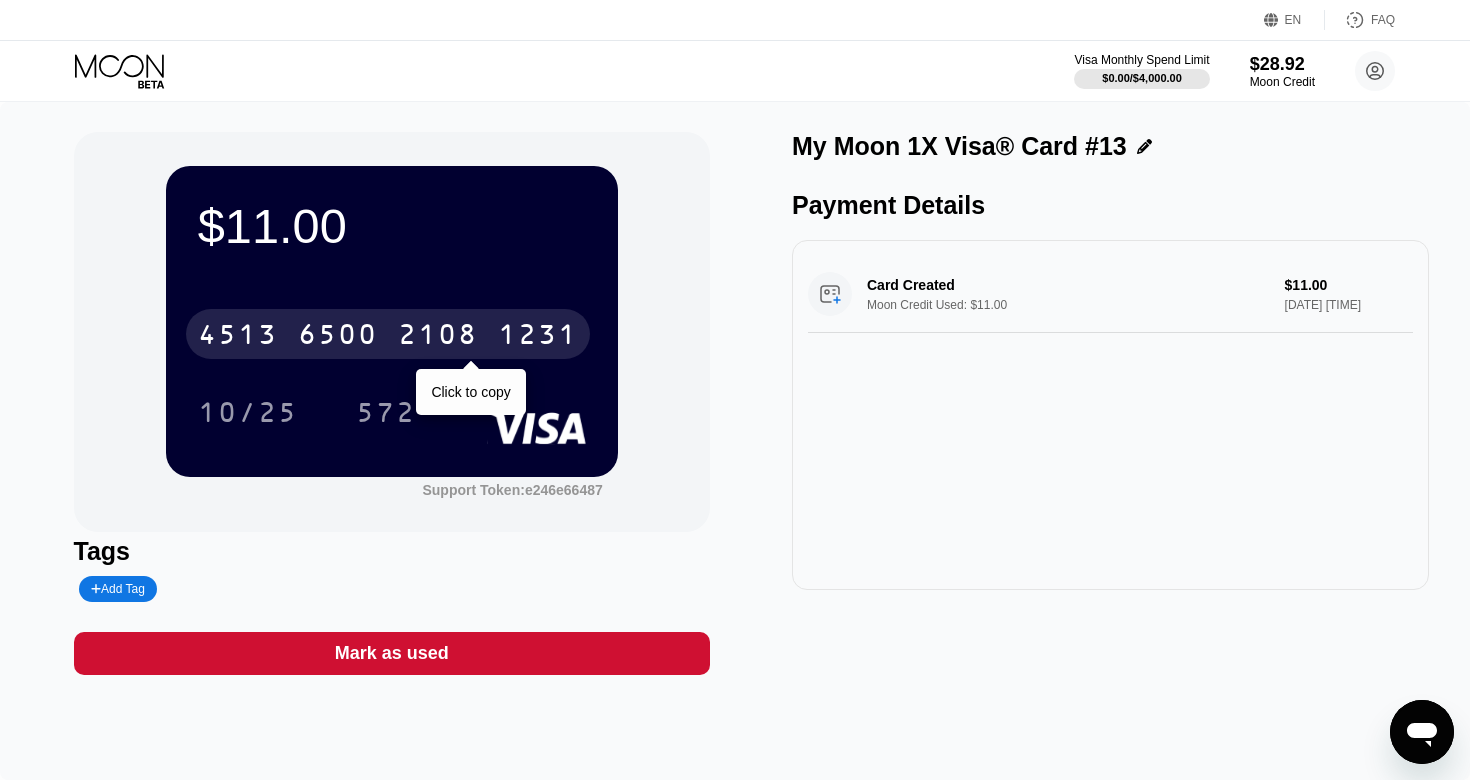 click on "1231" at bounding box center (538, 337) 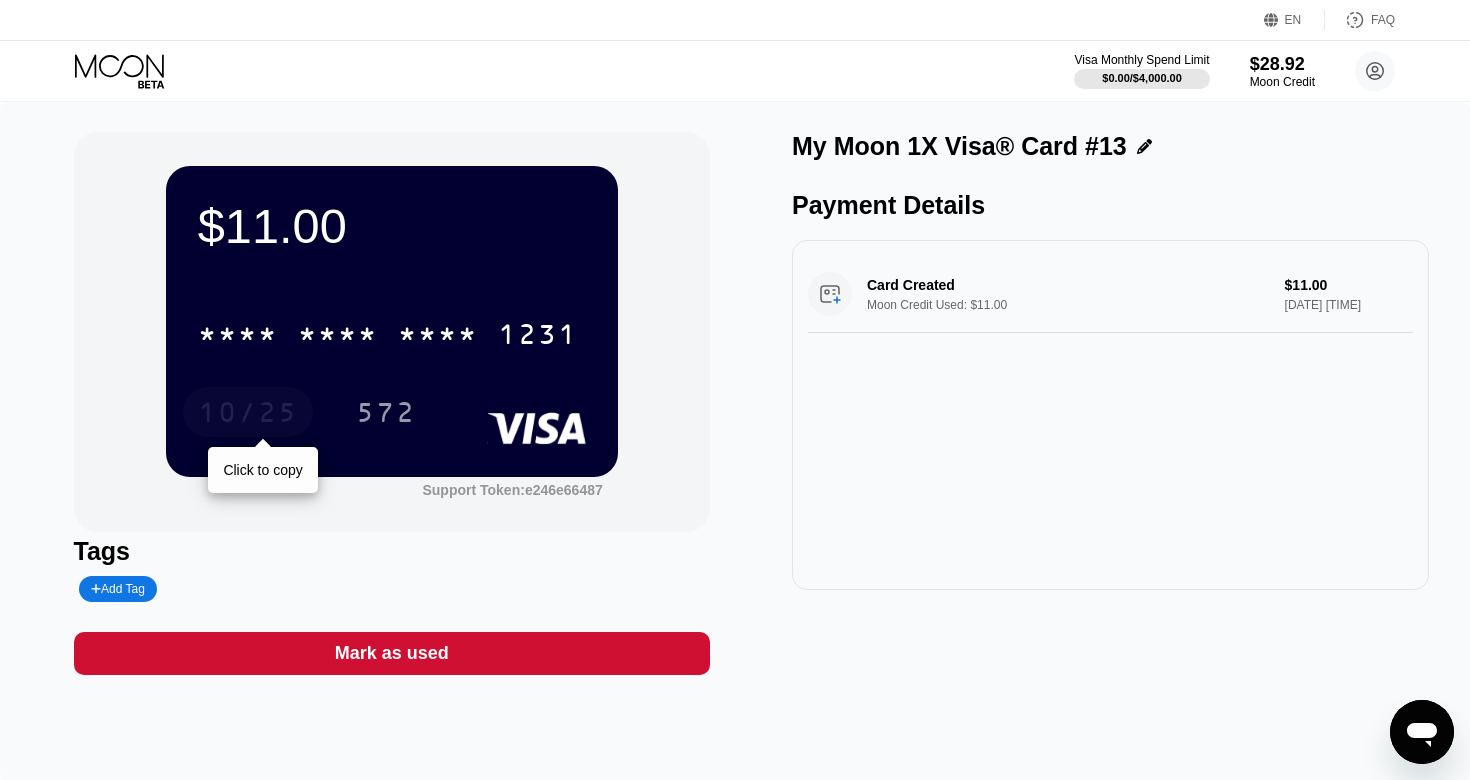 click on "10/25" at bounding box center [248, 415] 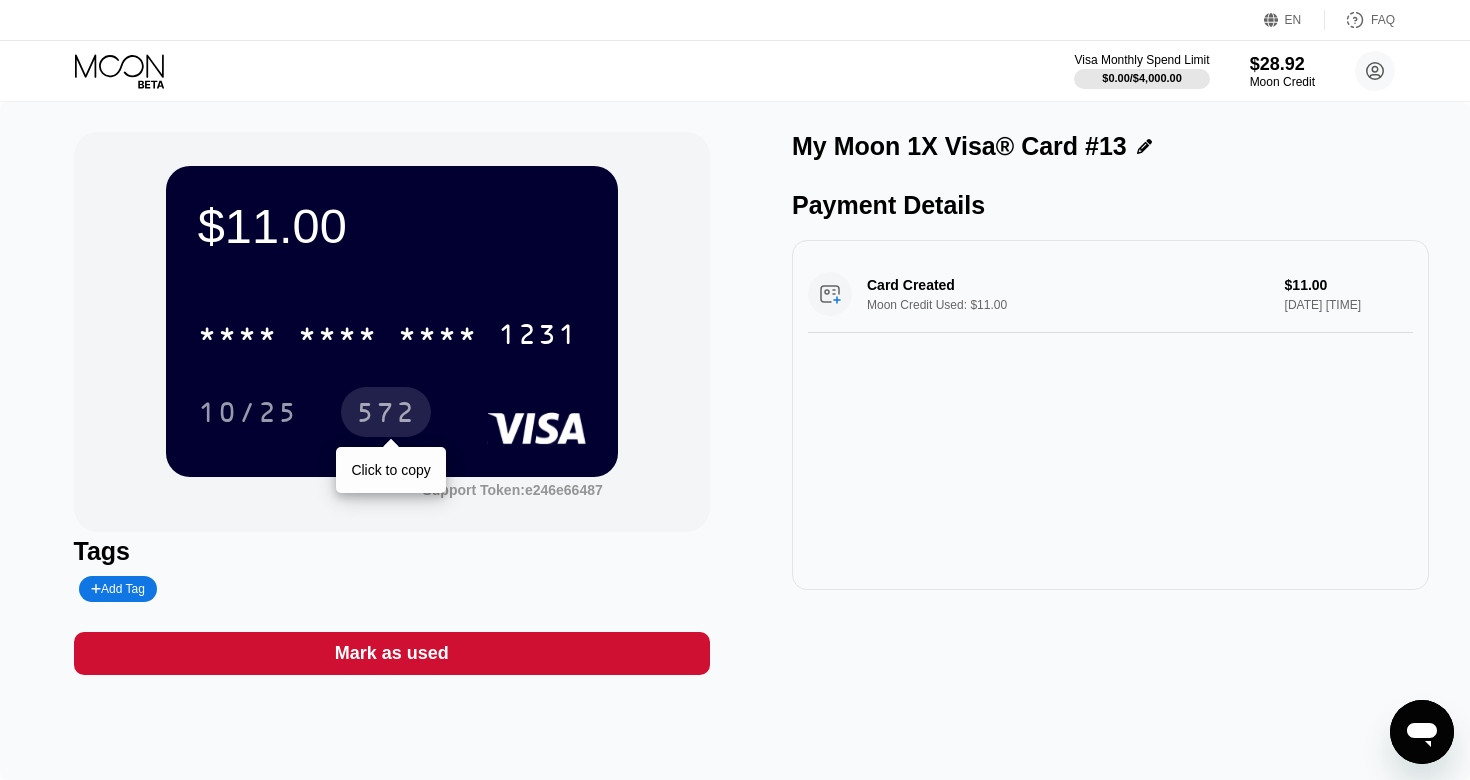 click on "572" at bounding box center [386, 415] 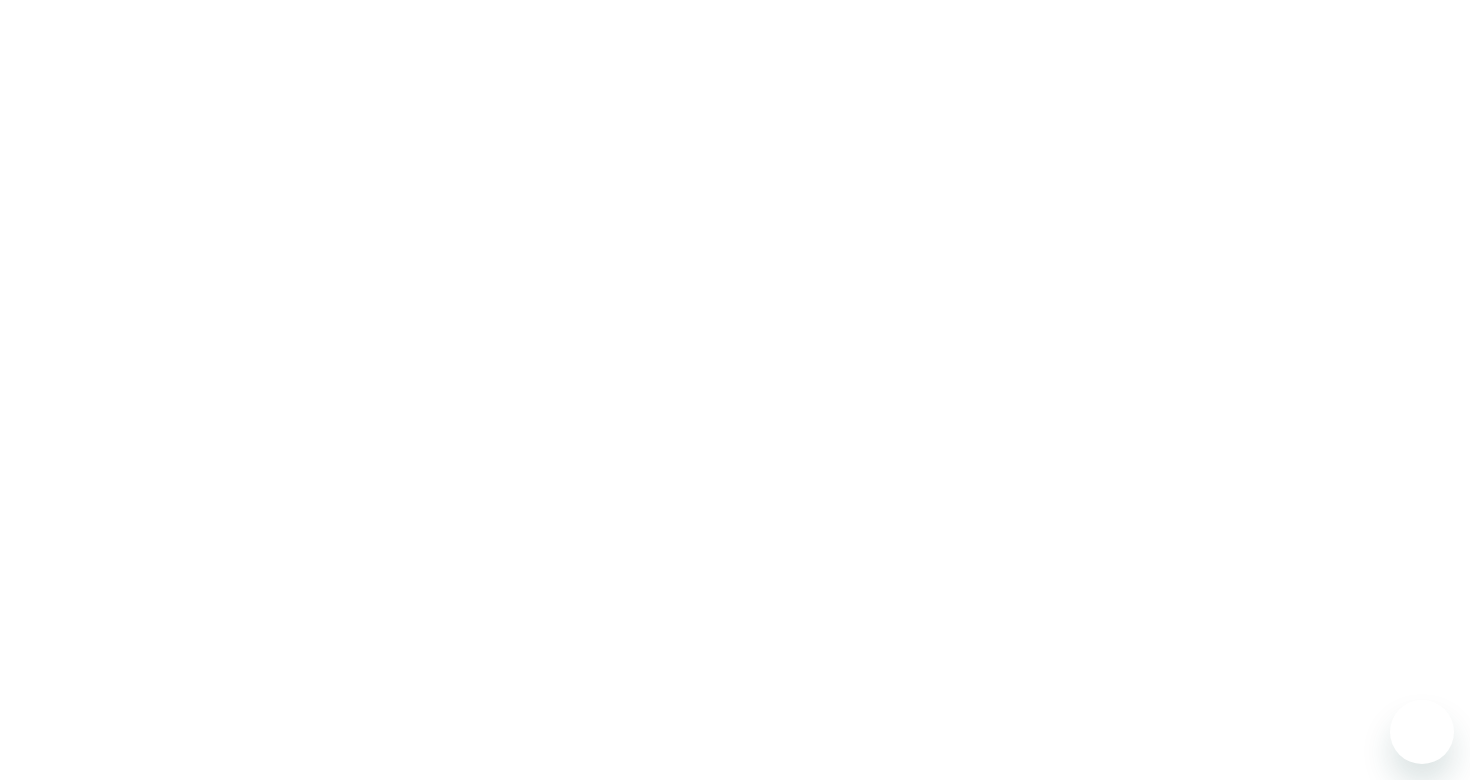 scroll, scrollTop: 0, scrollLeft: 0, axis: both 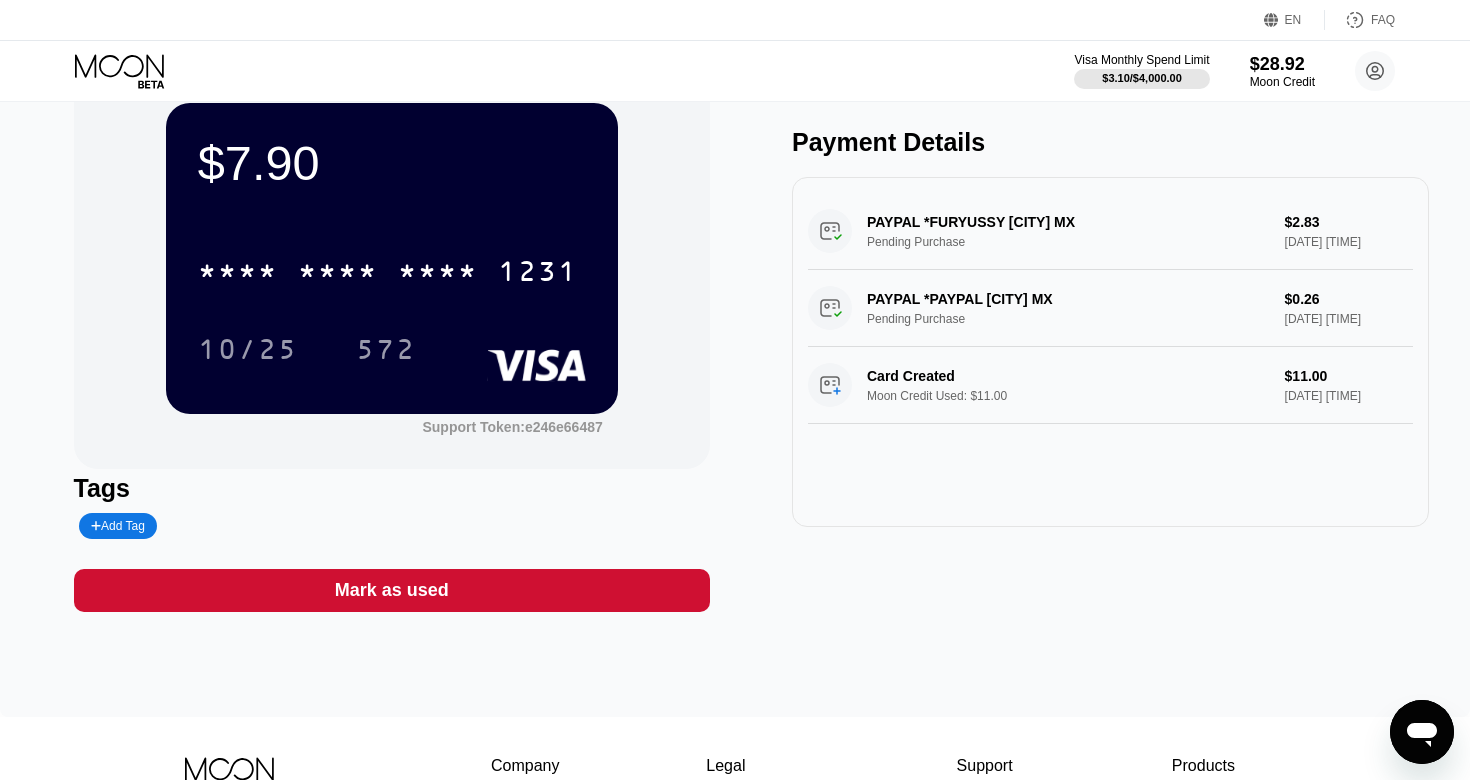click 